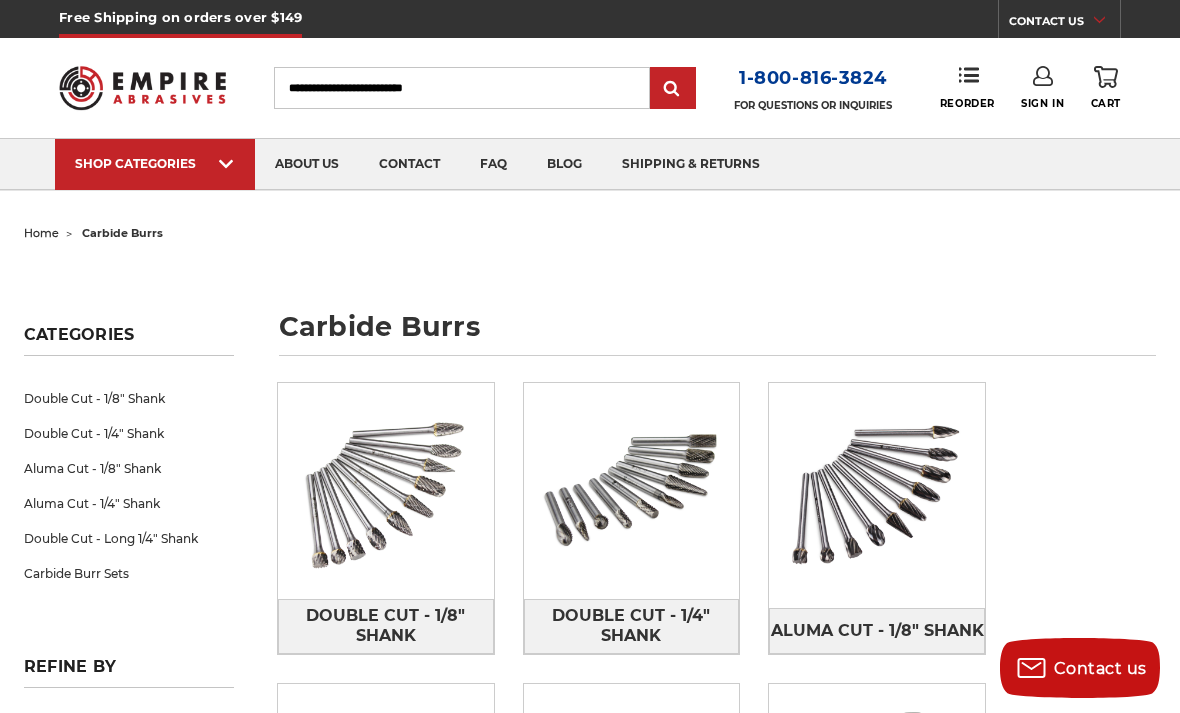 scroll, scrollTop: 138, scrollLeft: 0, axis: vertical 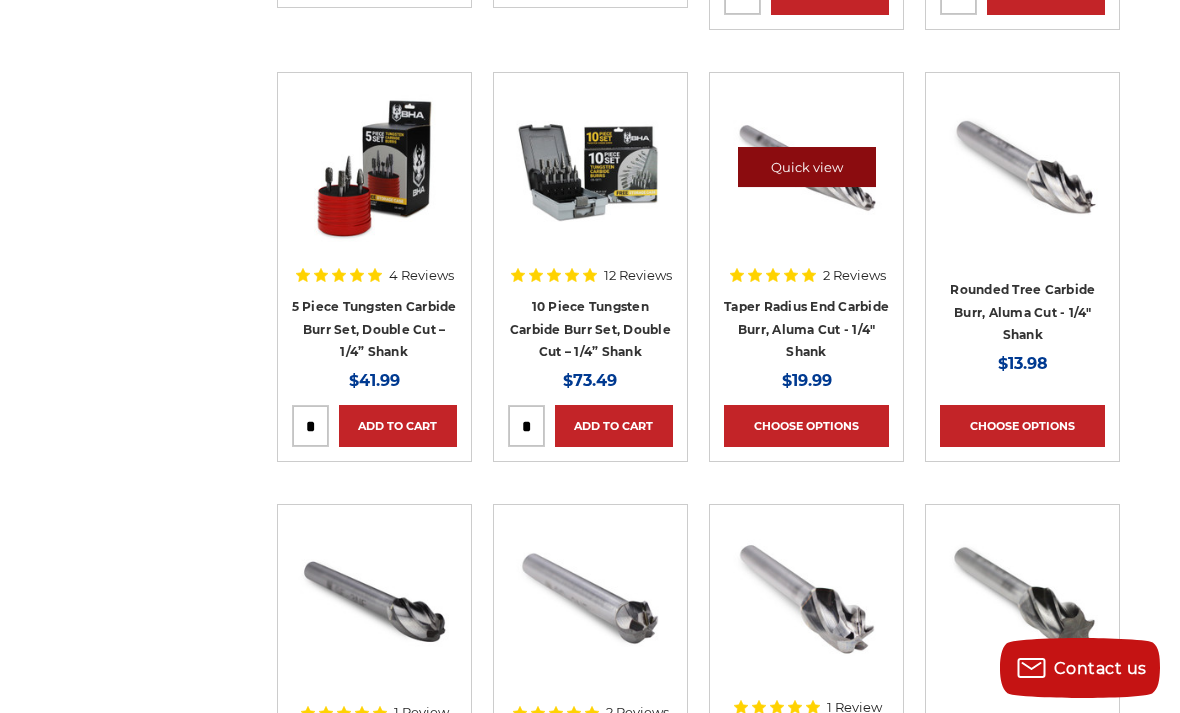 click on "Quick view" at bounding box center [807, 167] 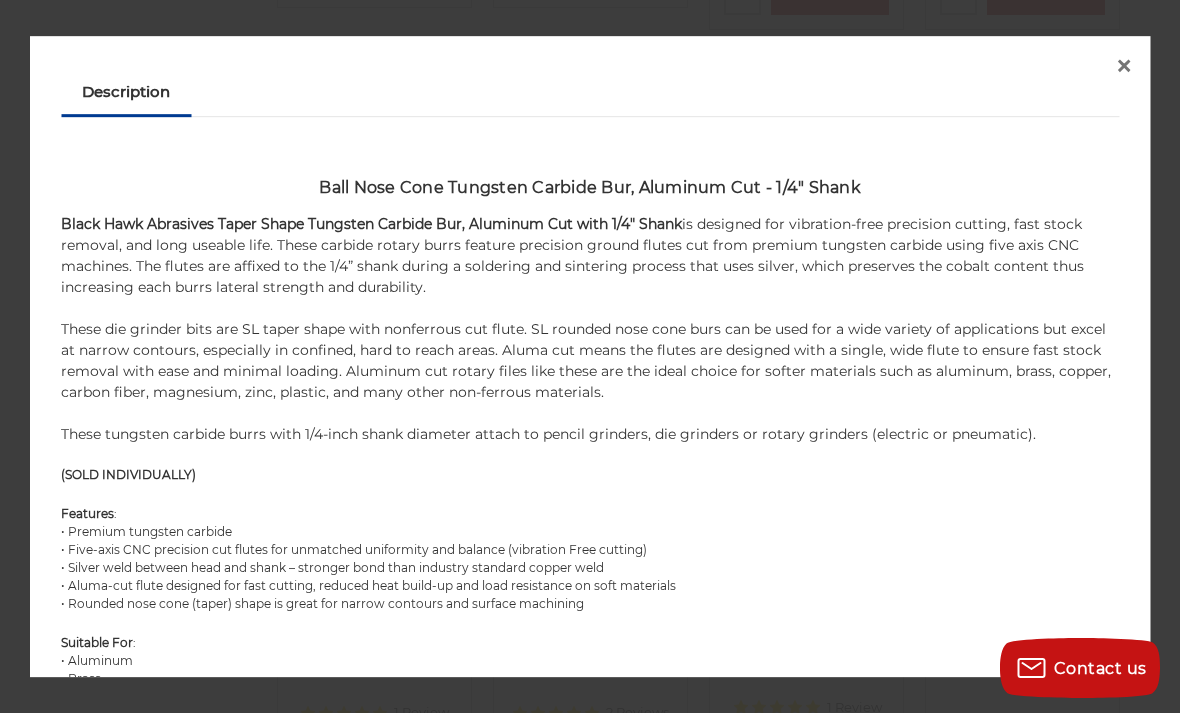 scroll, scrollTop: 579, scrollLeft: 0, axis: vertical 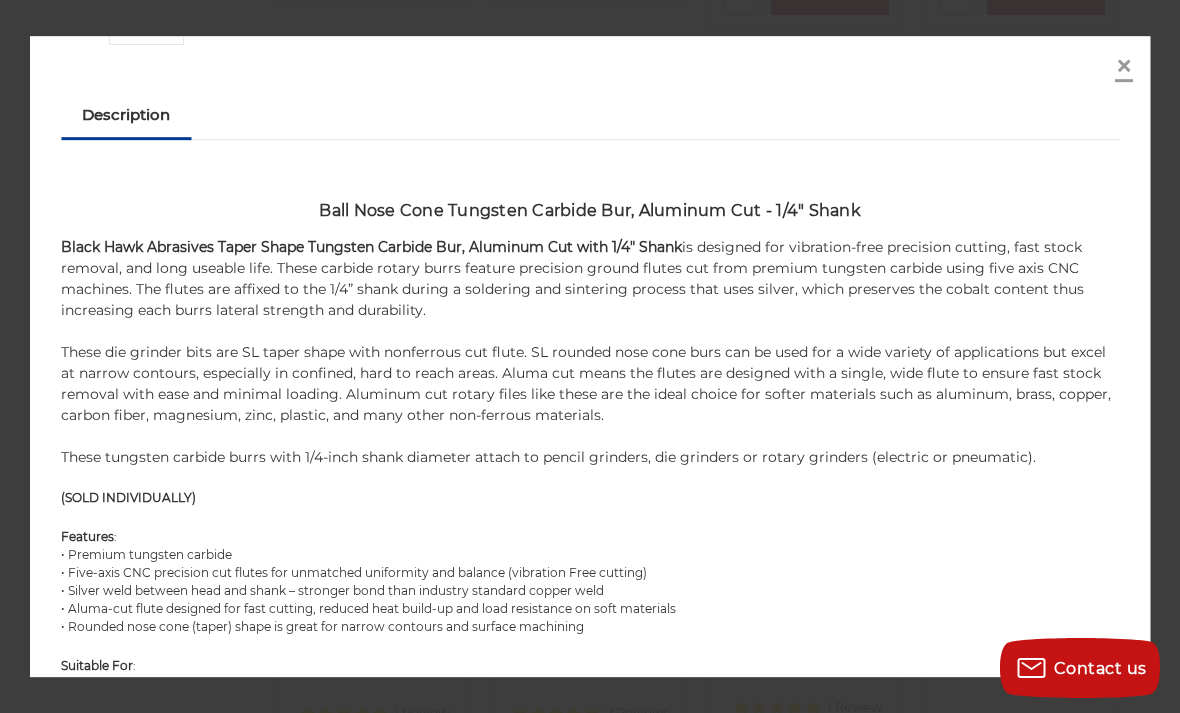 click on "×" at bounding box center (1124, 66) 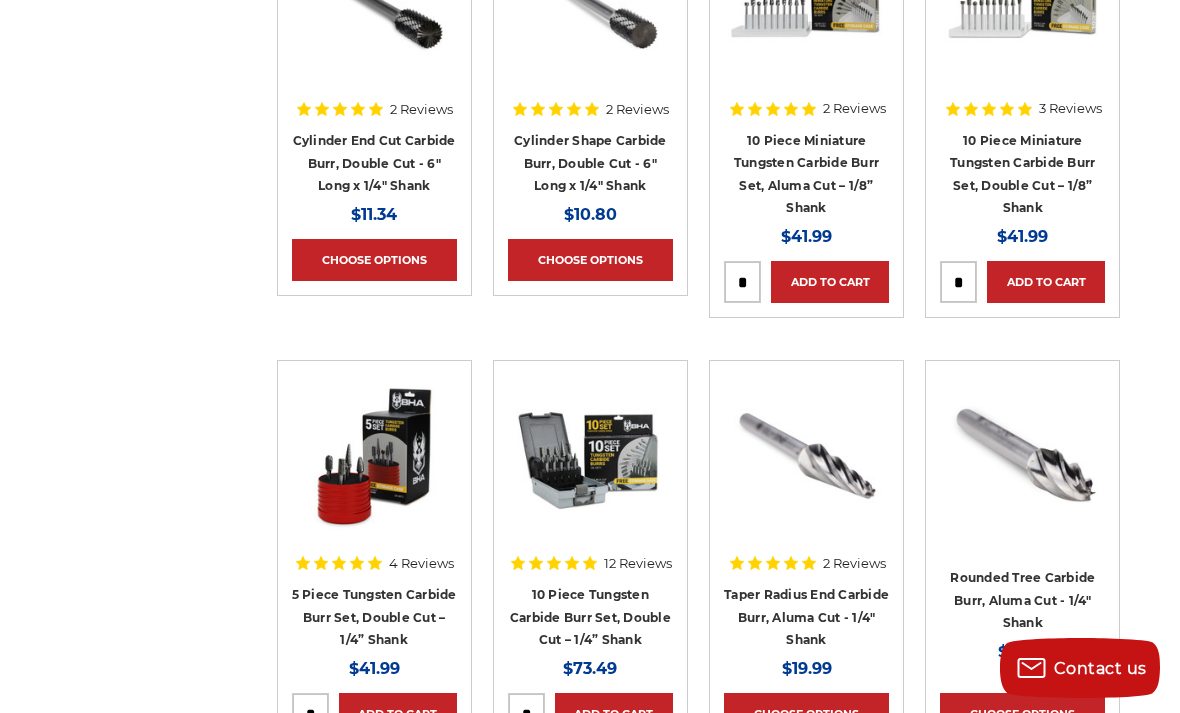 scroll, scrollTop: 1997, scrollLeft: 0, axis: vertical 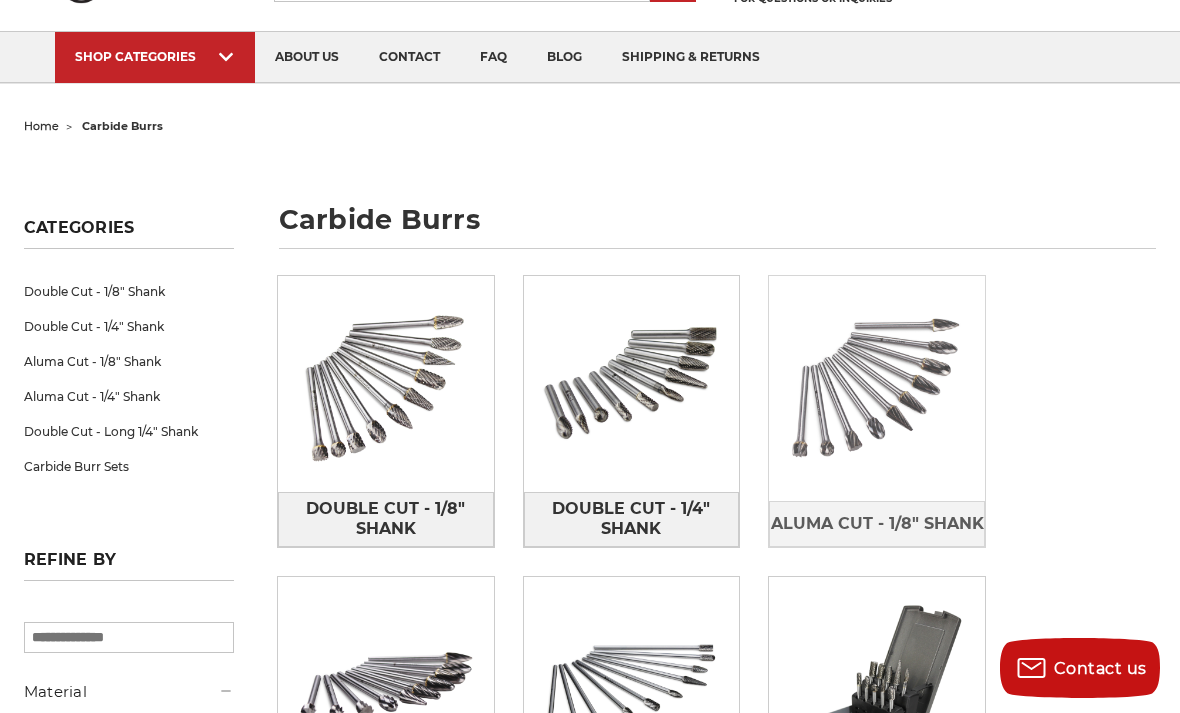 click at bounding box center [877, 389] 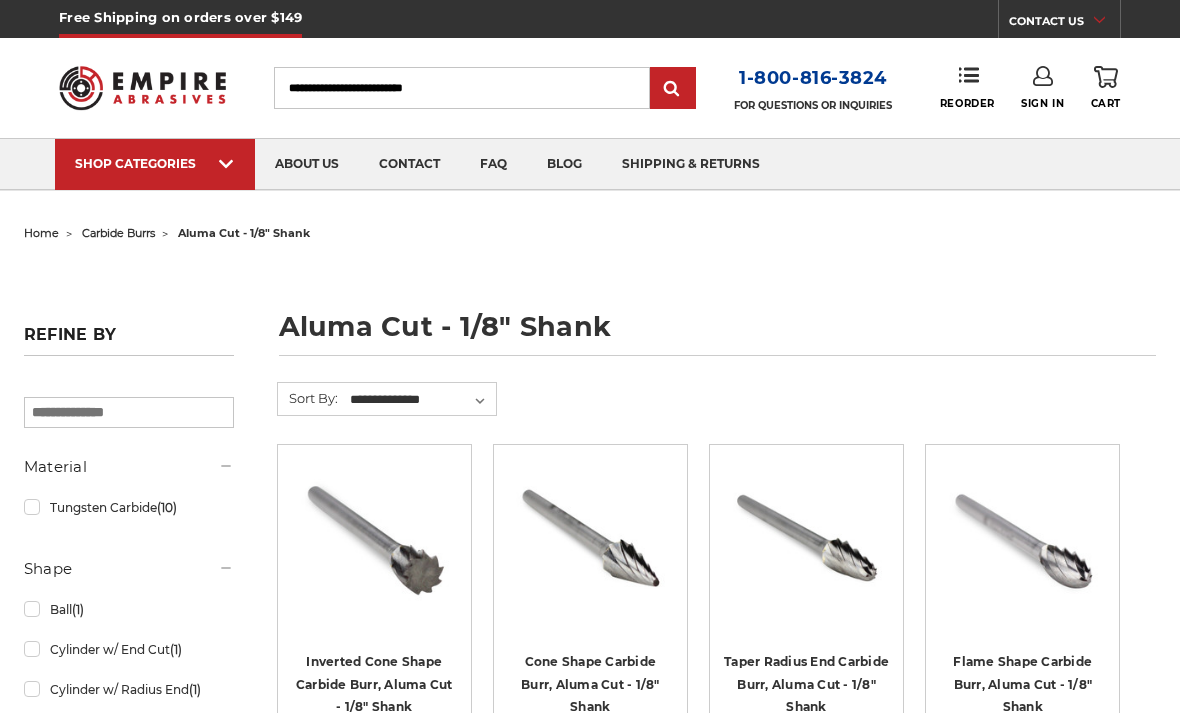scroll, scrollTop: 0, scrollLeft: 0, axis: both 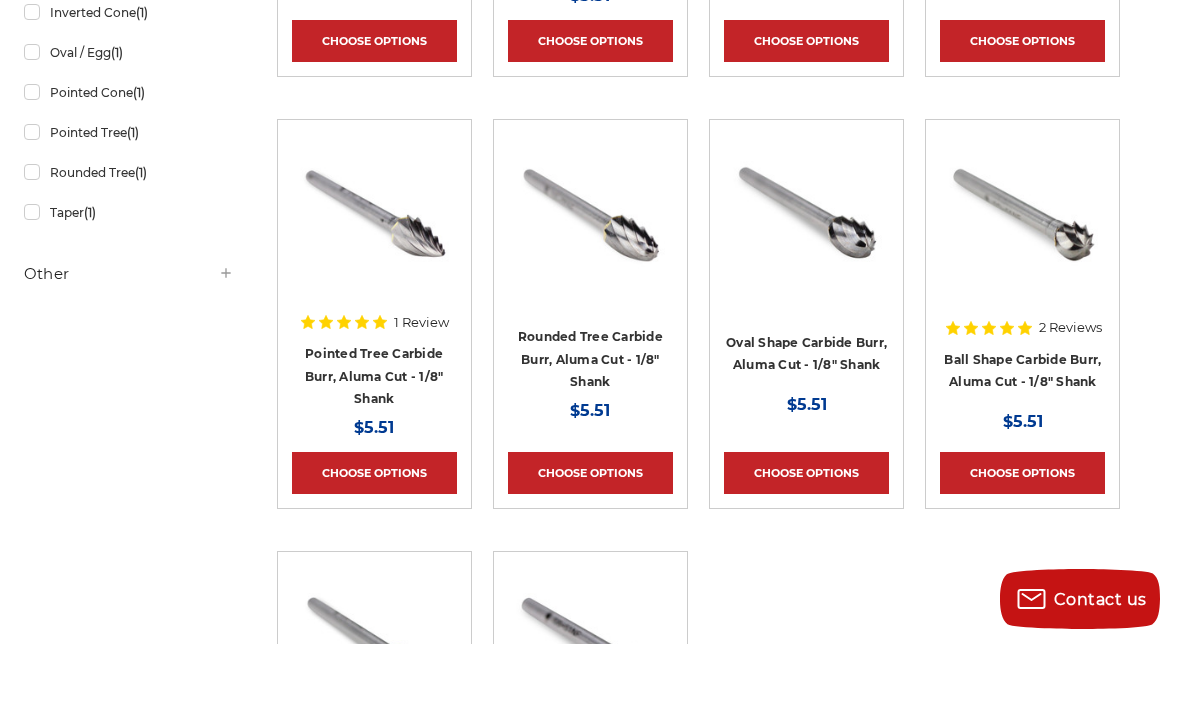 click 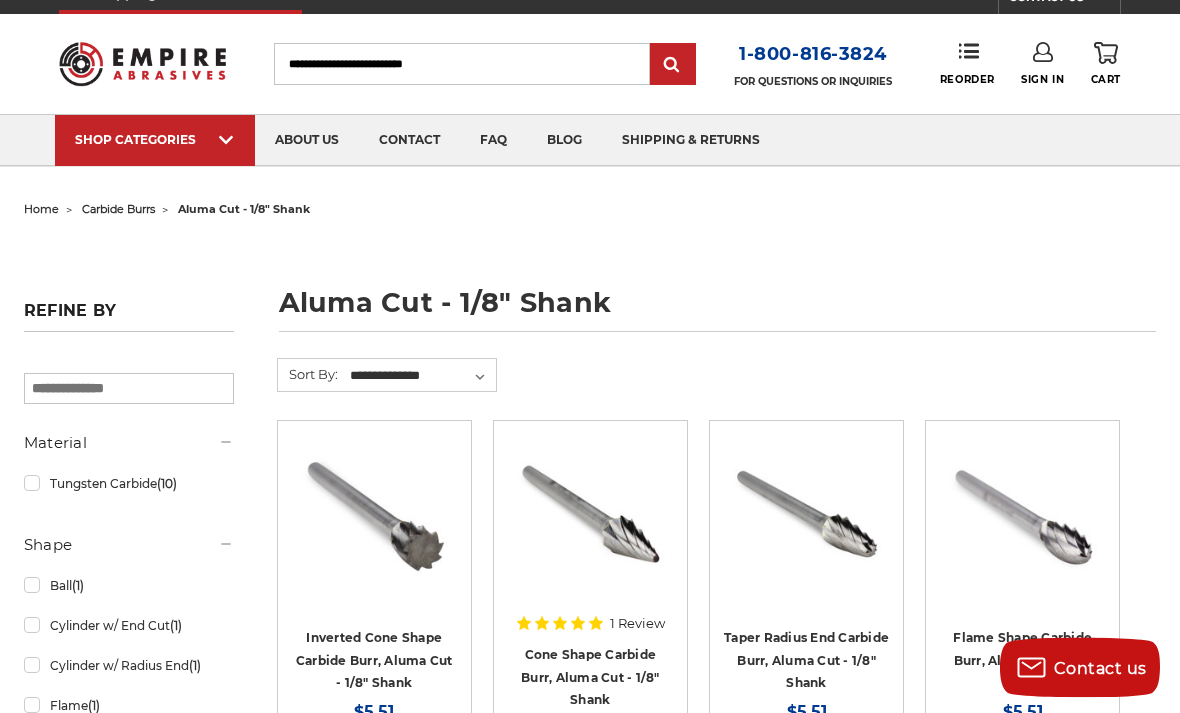 scroll, scrollTop: 0, scrollLeft: 0, axis: both 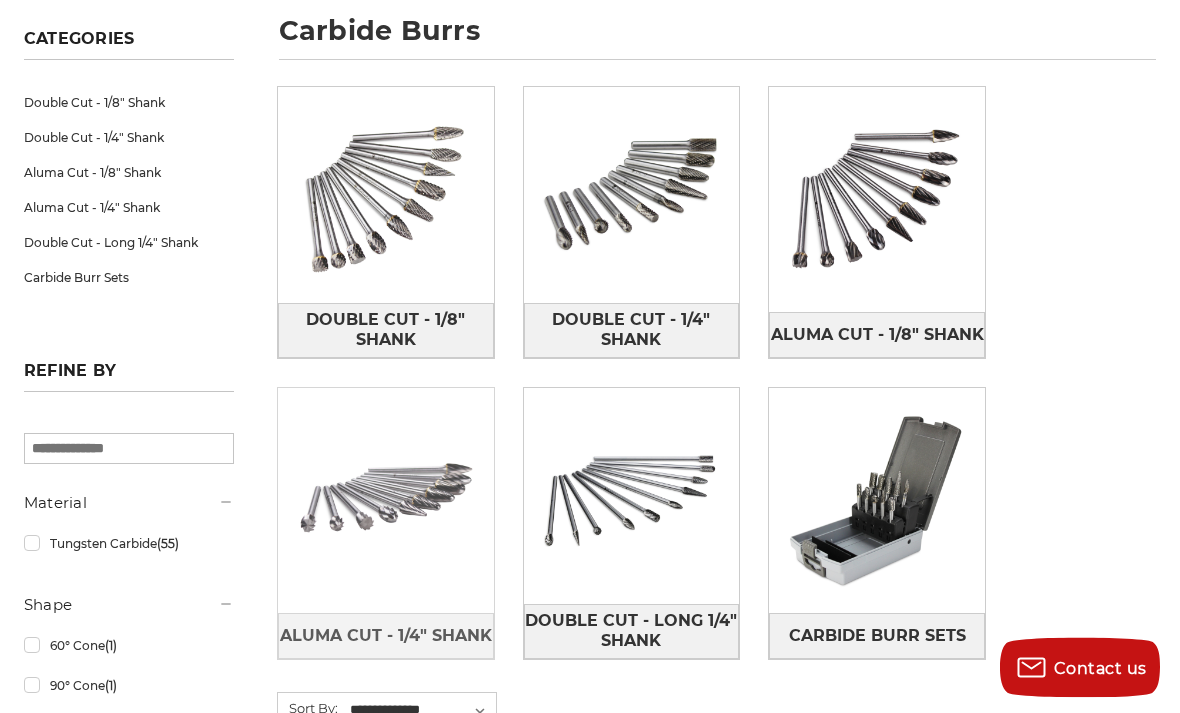 click at bounding box center (386, 501) 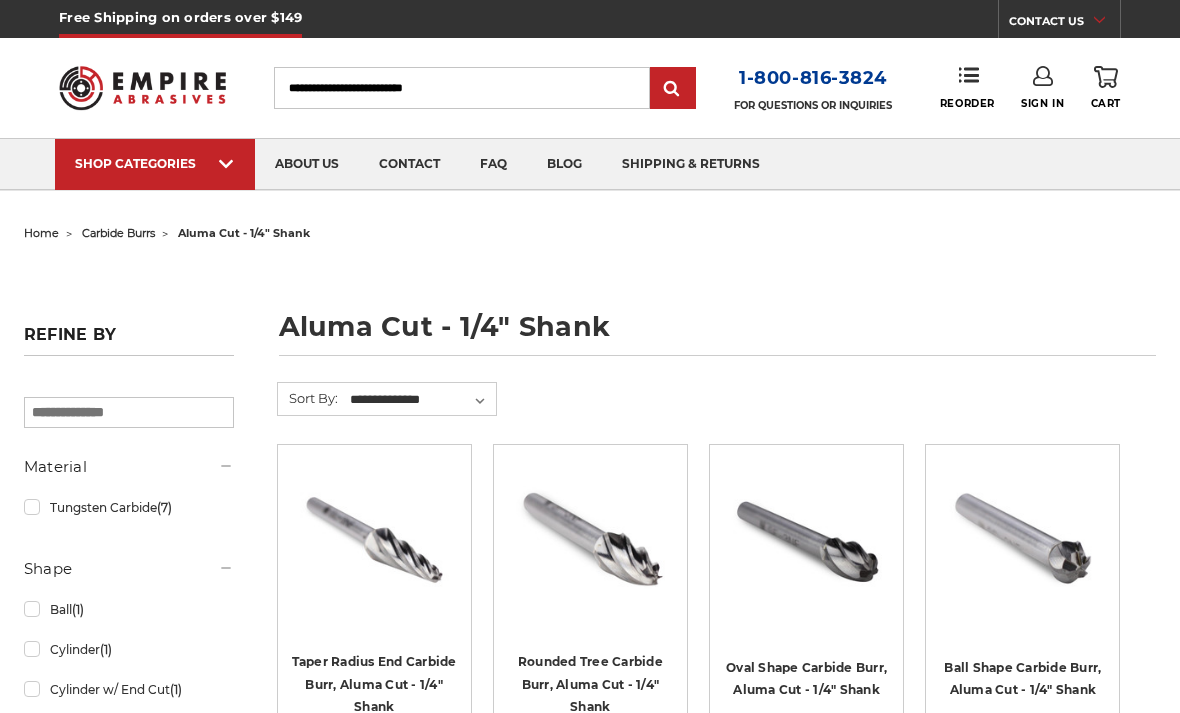 scroll, scrollTop: 0, scrollLeft: 0, axis: both 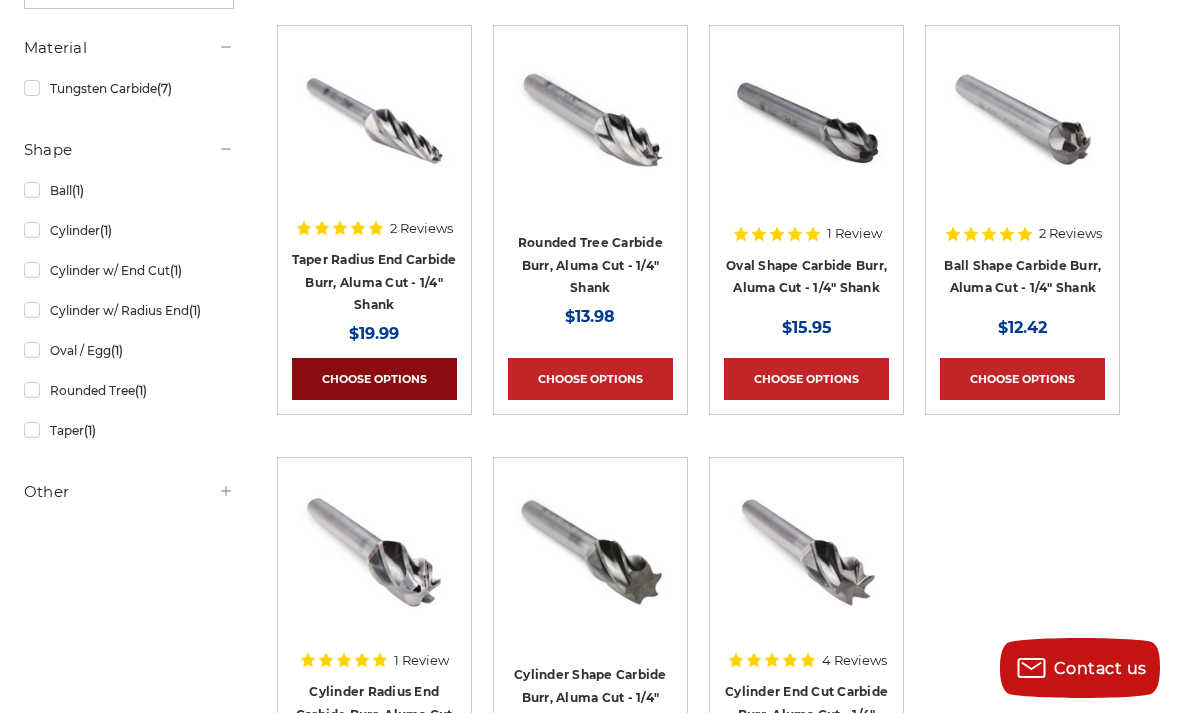 click on "Choose Options" at bounding box center [374, 379] 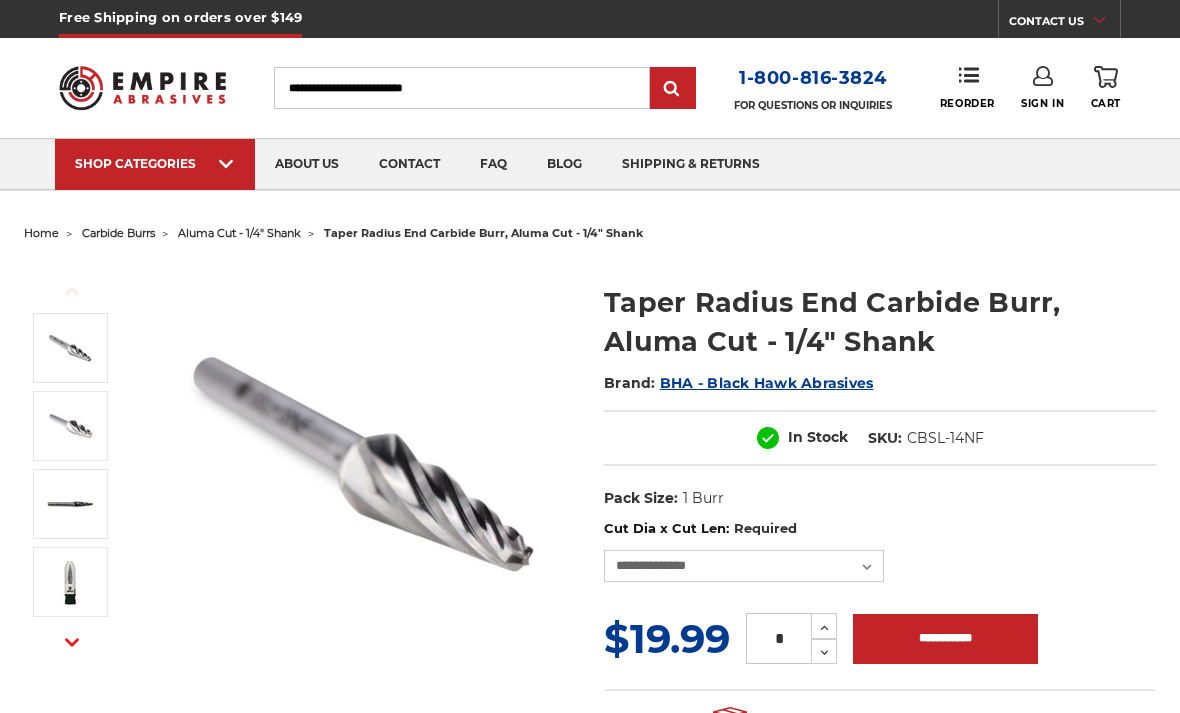 scroll, scrollTop: 0, scrollLeft: 0, axis: both 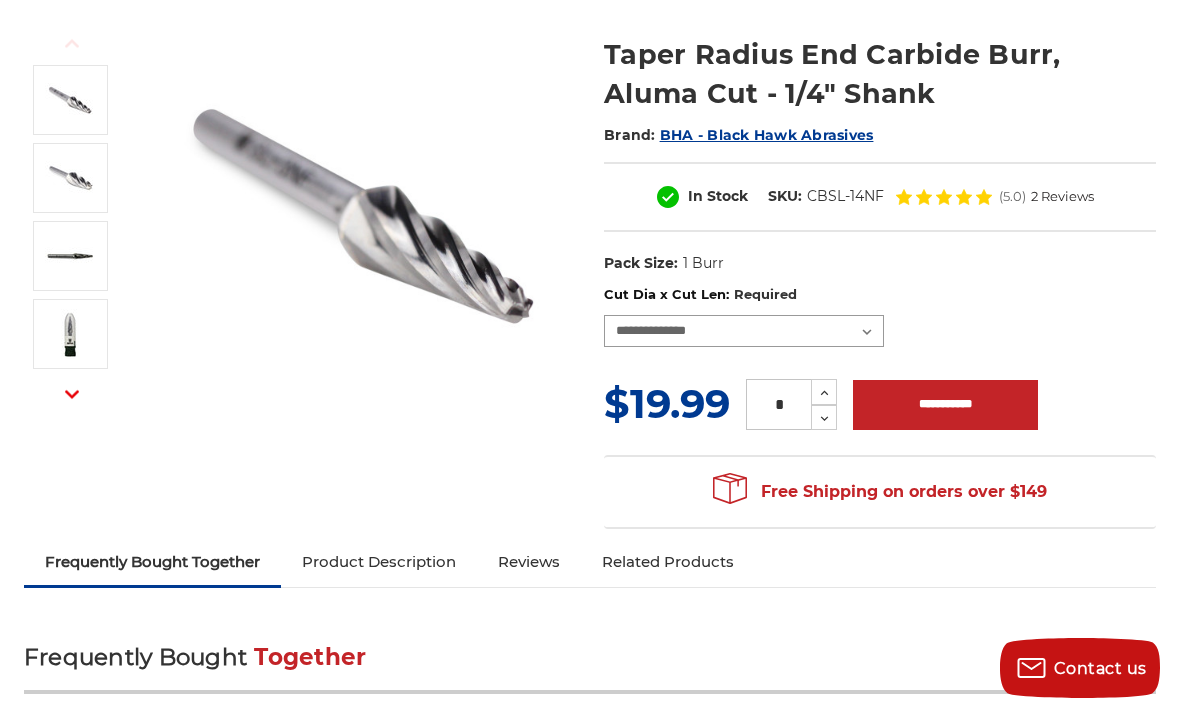 click on "**********" at bounding box center (744, 331) 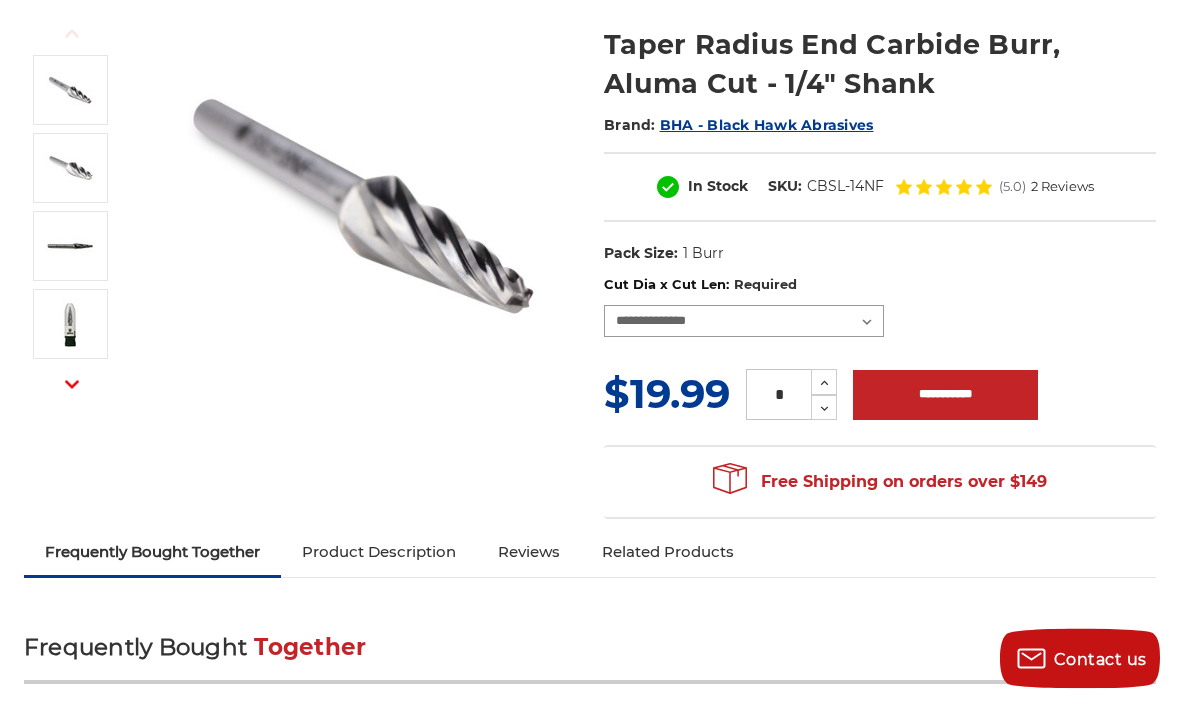 scroll, scrollTop: 258, scrollLeft: 0, axis: vertical 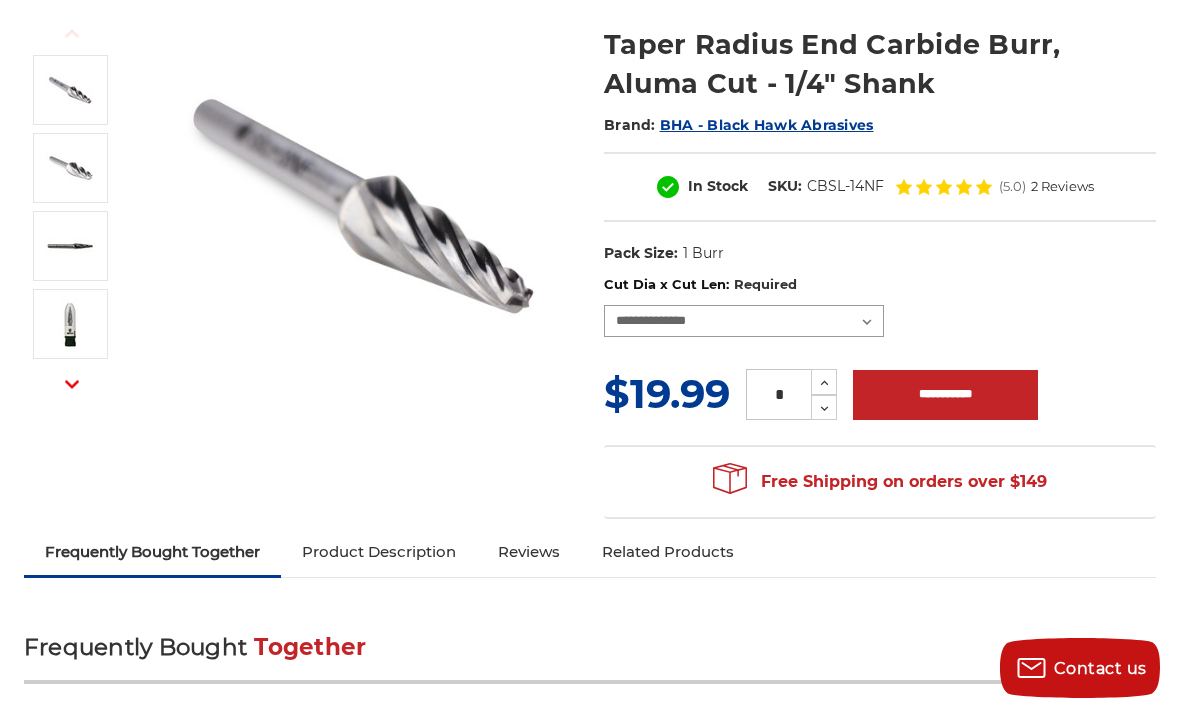 select on "****" 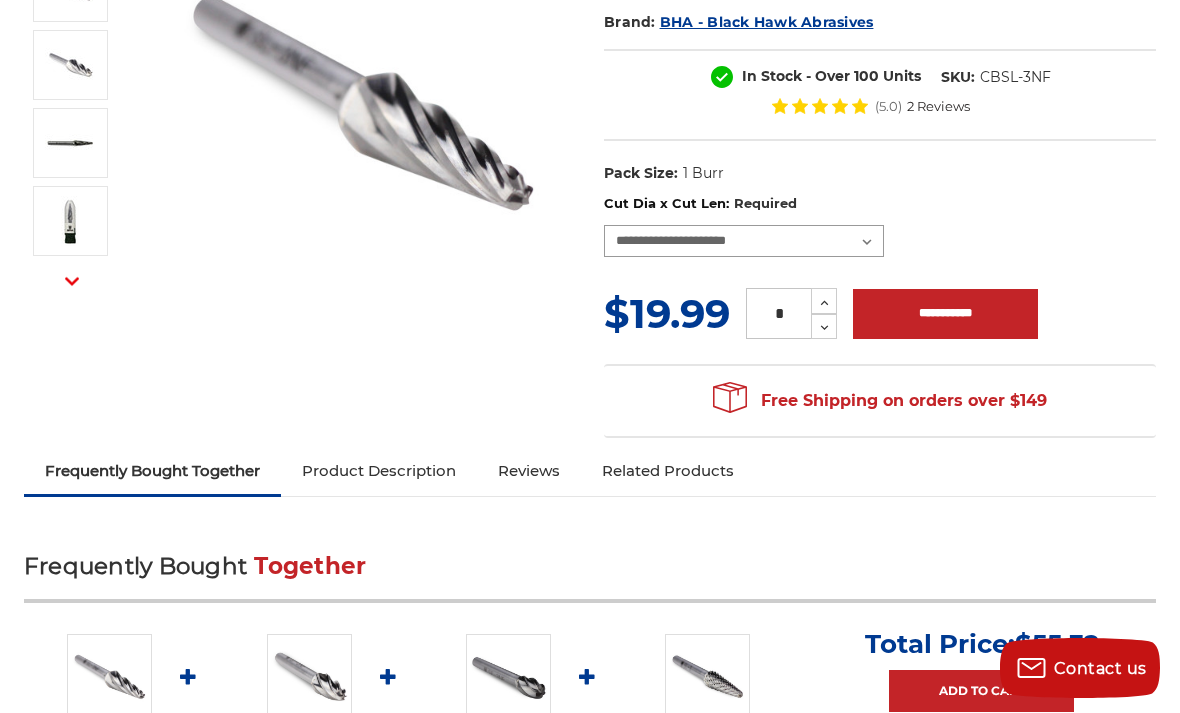 scroll, scrollTop: 355, scrollLeft: 0, axis: vertical 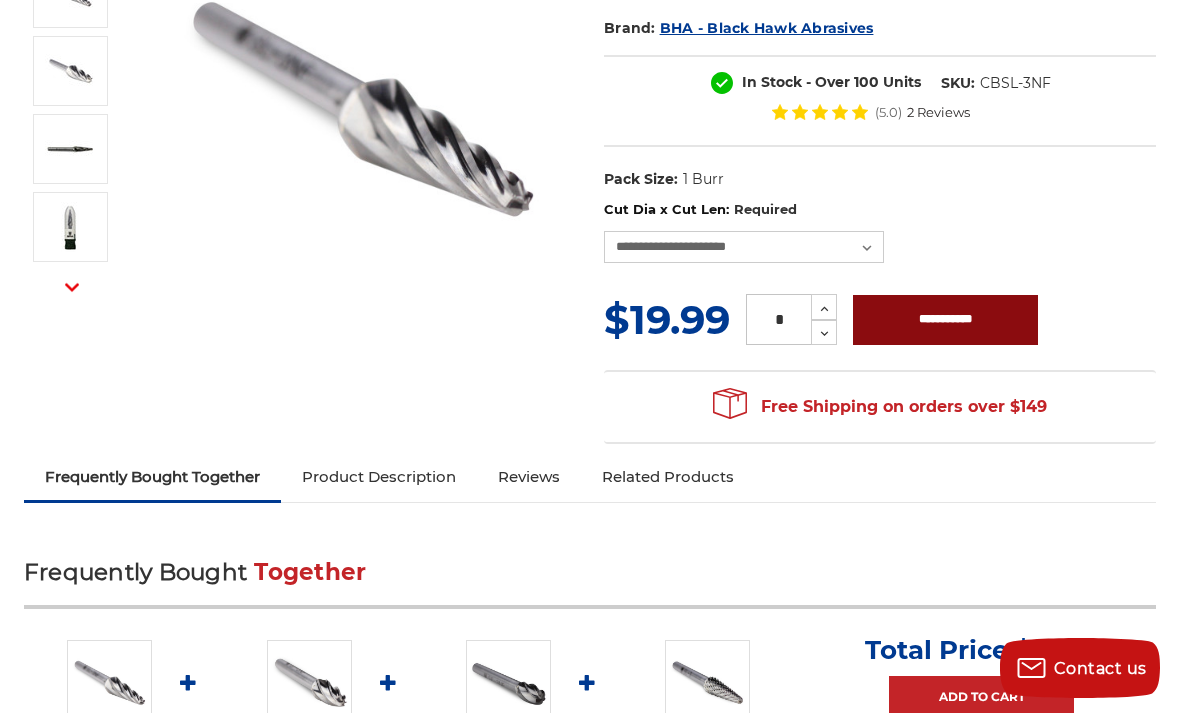 click on "**********" at bounding box center [945, 320] 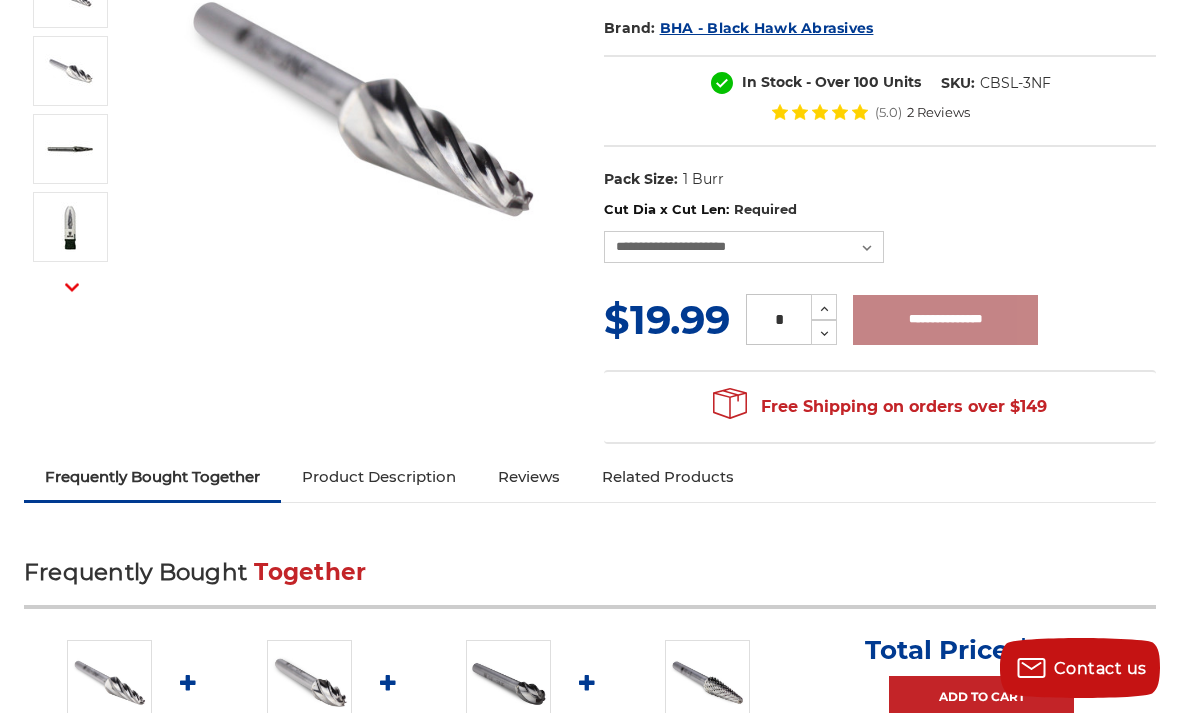 type on "**********" 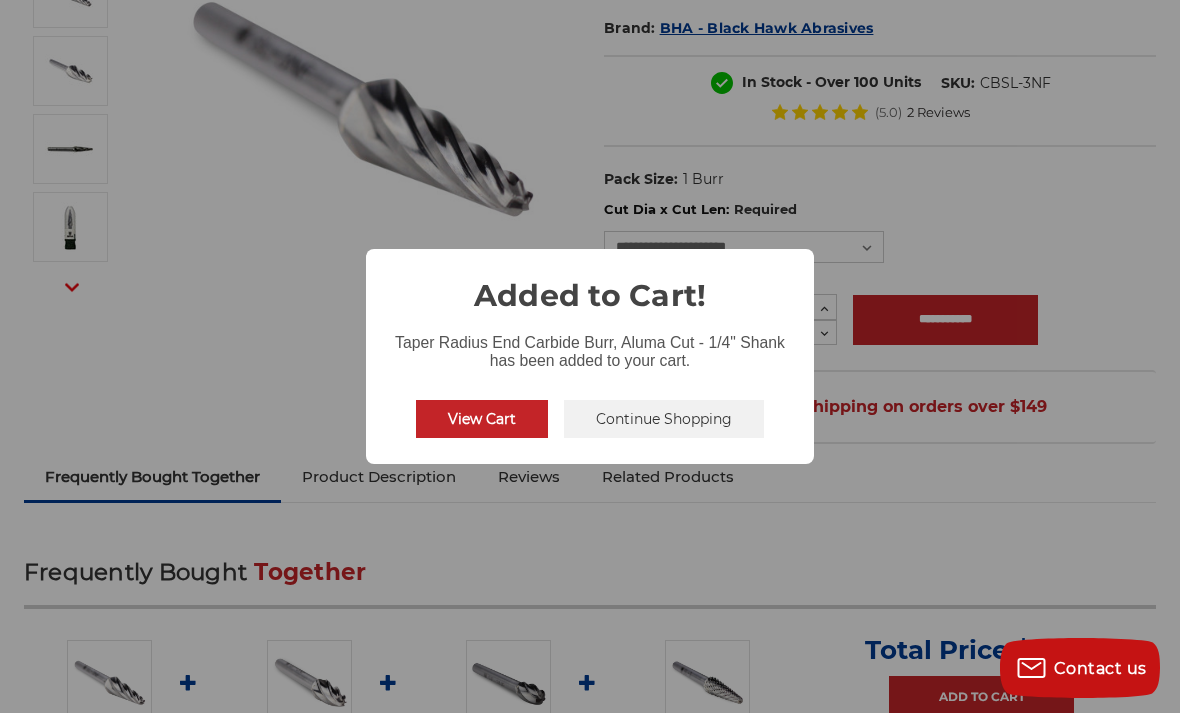 click on "Continue Shopping" at bounding box center (664, 419) 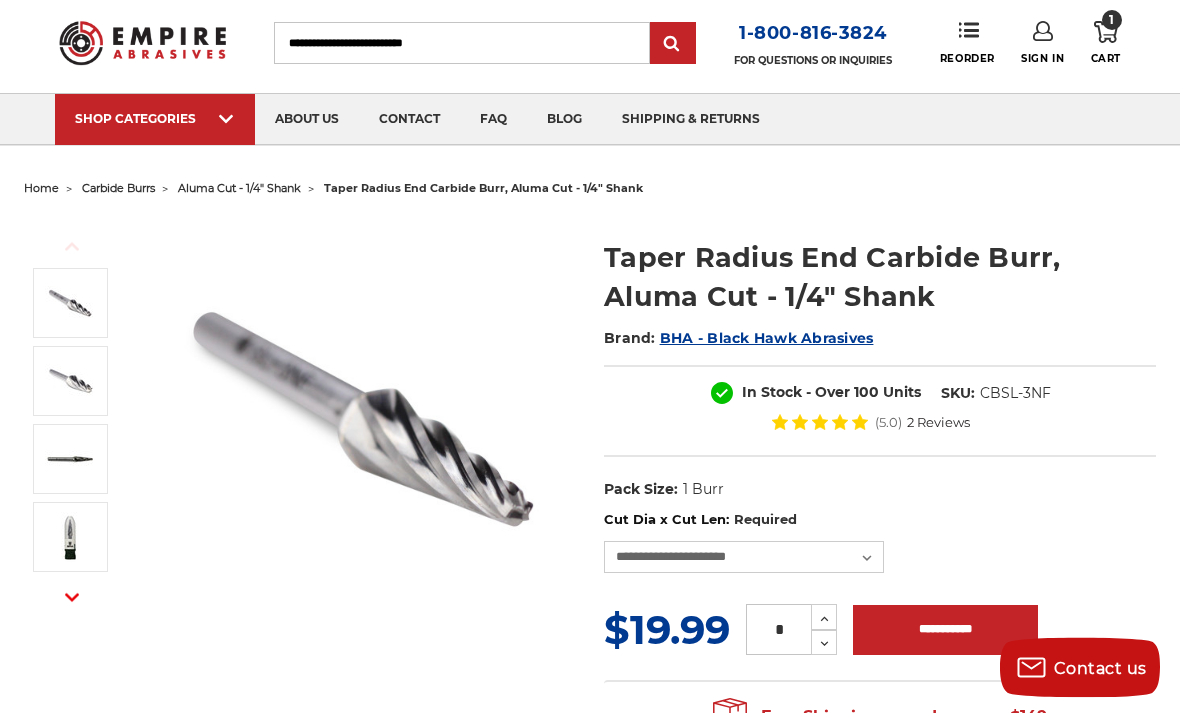 scroll, scrollTop: 45, scrollLeft: 0, axis: vertical 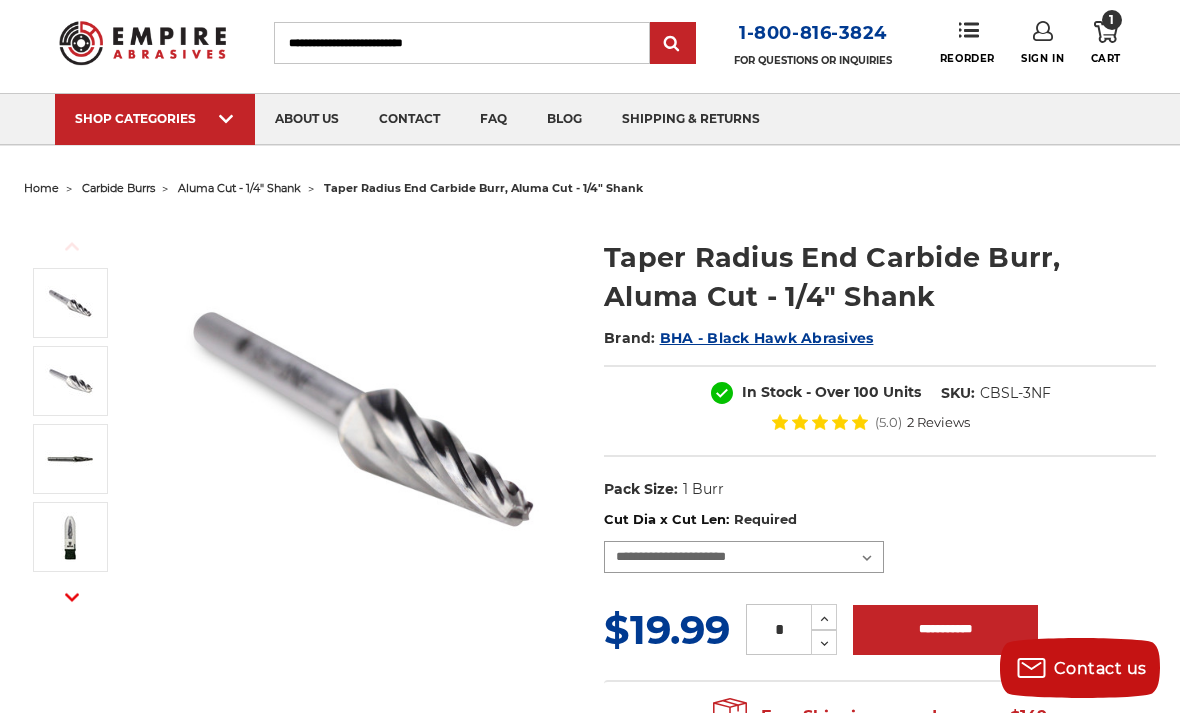 click on "**********" at bounding box center [744, 557] 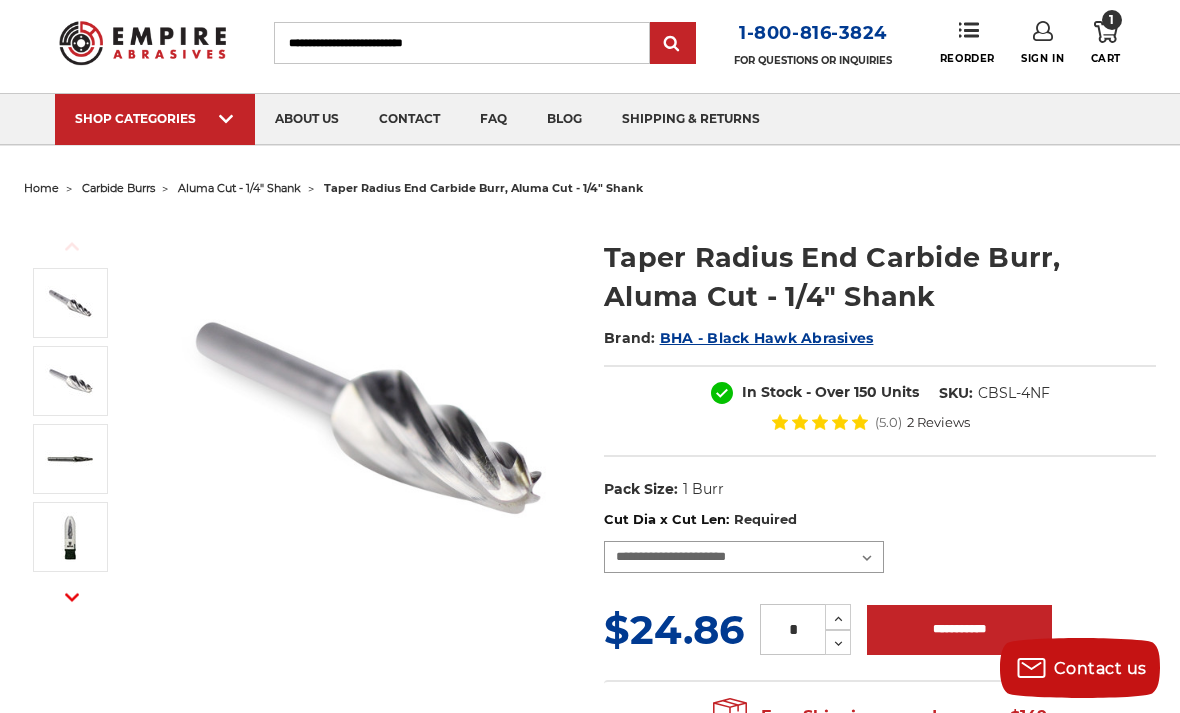 scroll, scrollTop: 0, scrollLeft: 0, axis: both 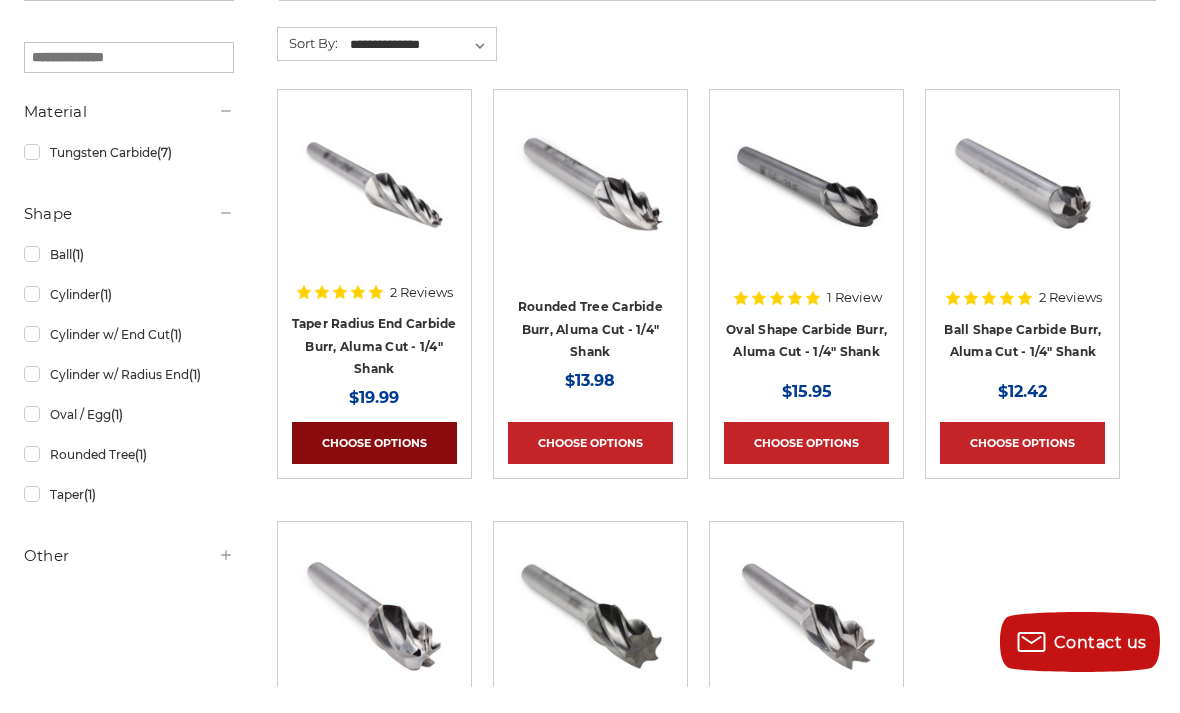 click on "Choose Options" at bounding box center [374, 469] 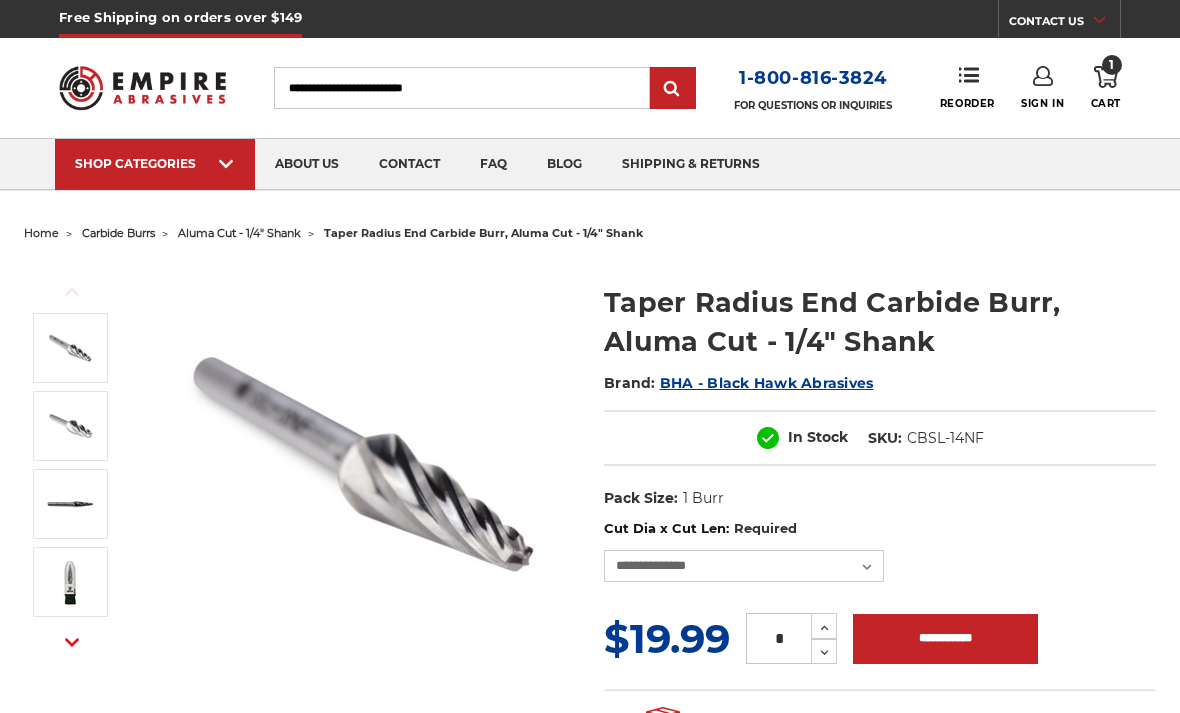 scroll, scrollTop: 0, scrollLeft: 0, axis: both 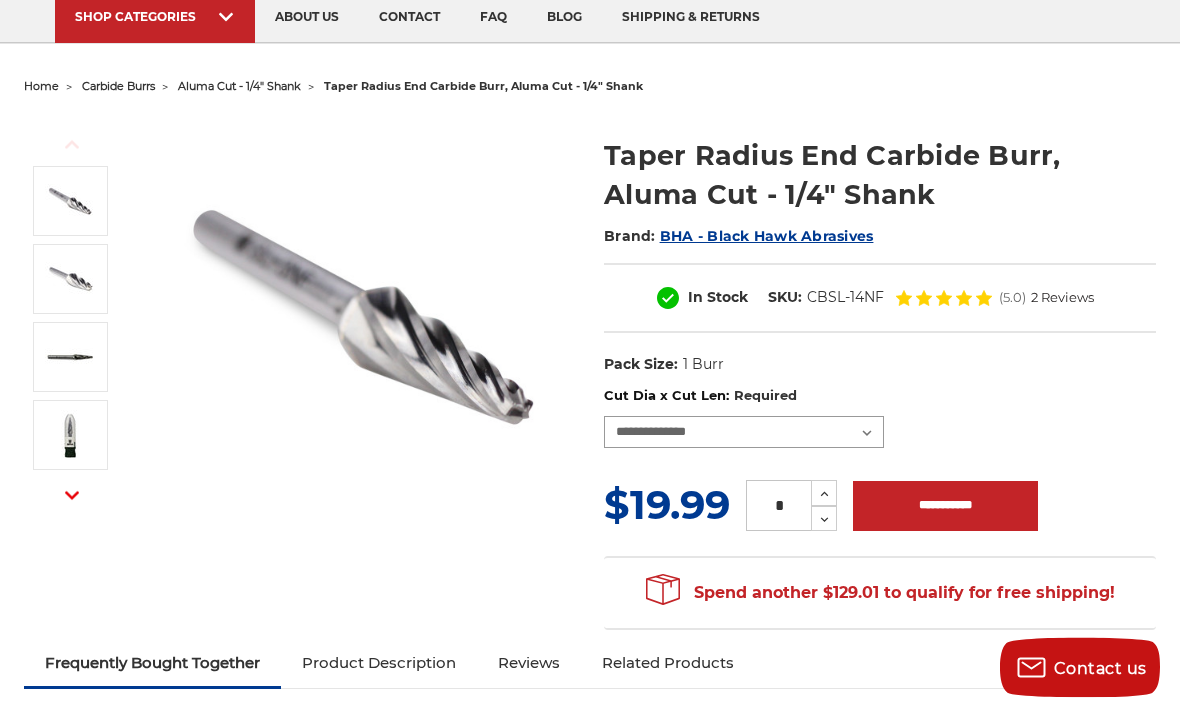 click on "**********" at bounding box center (744, 433) 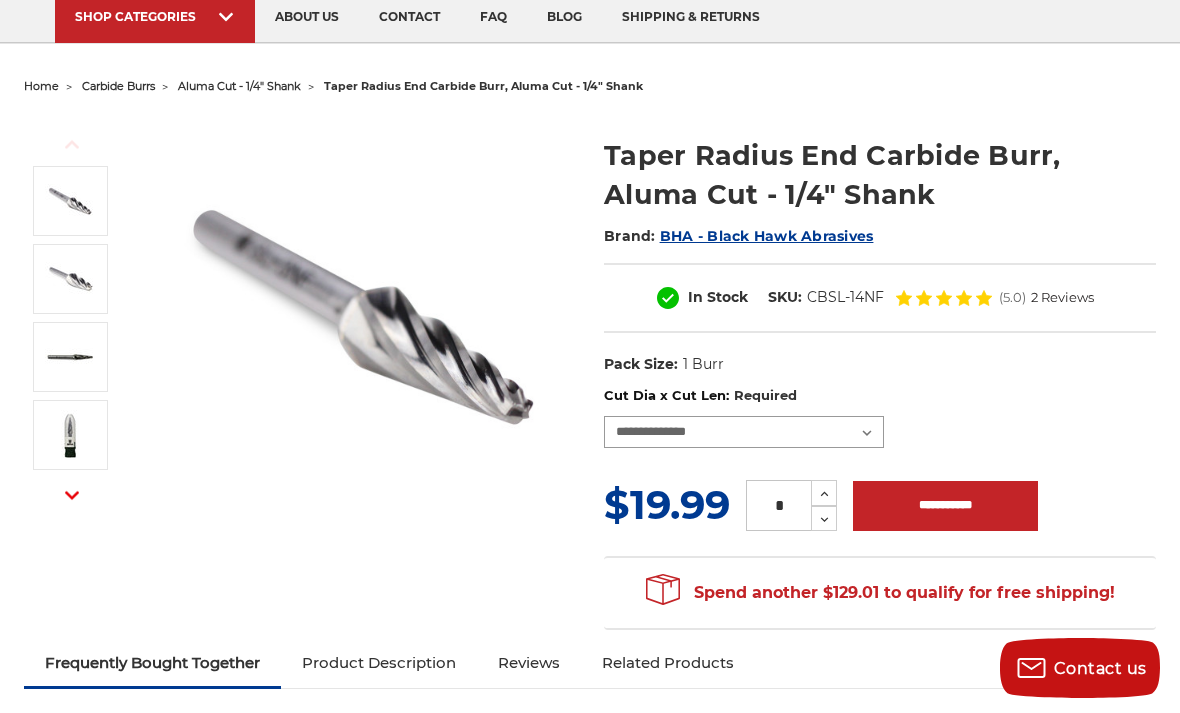 select on "****" 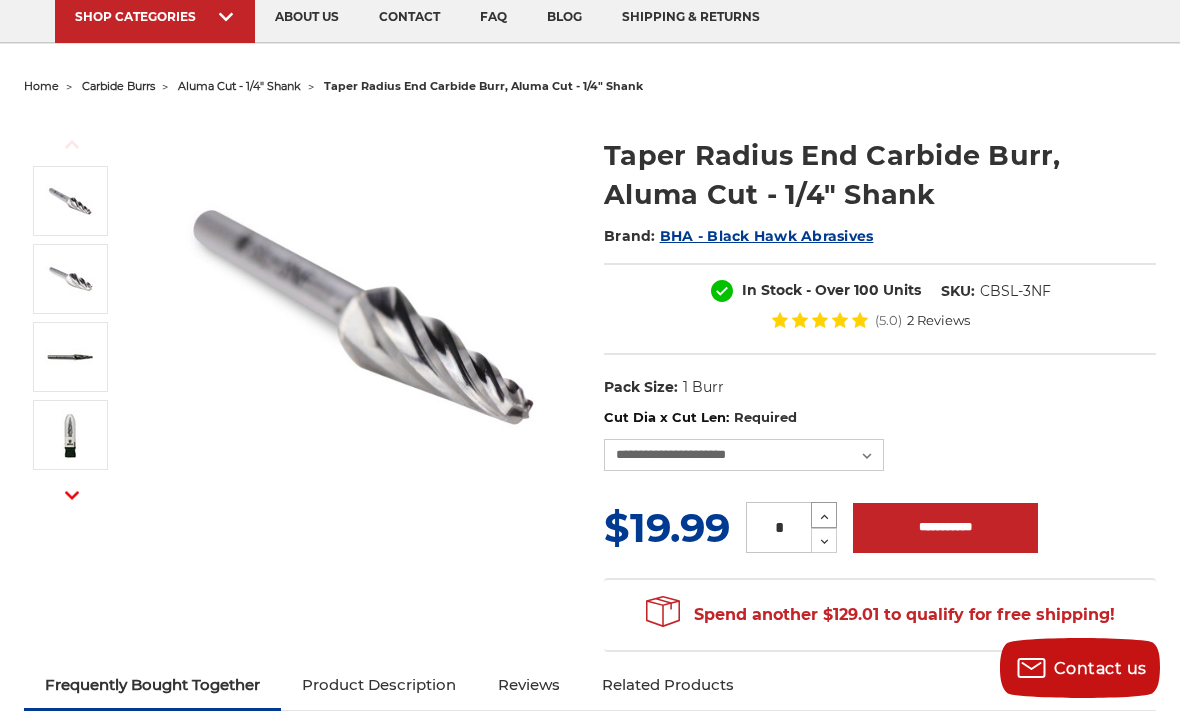 click 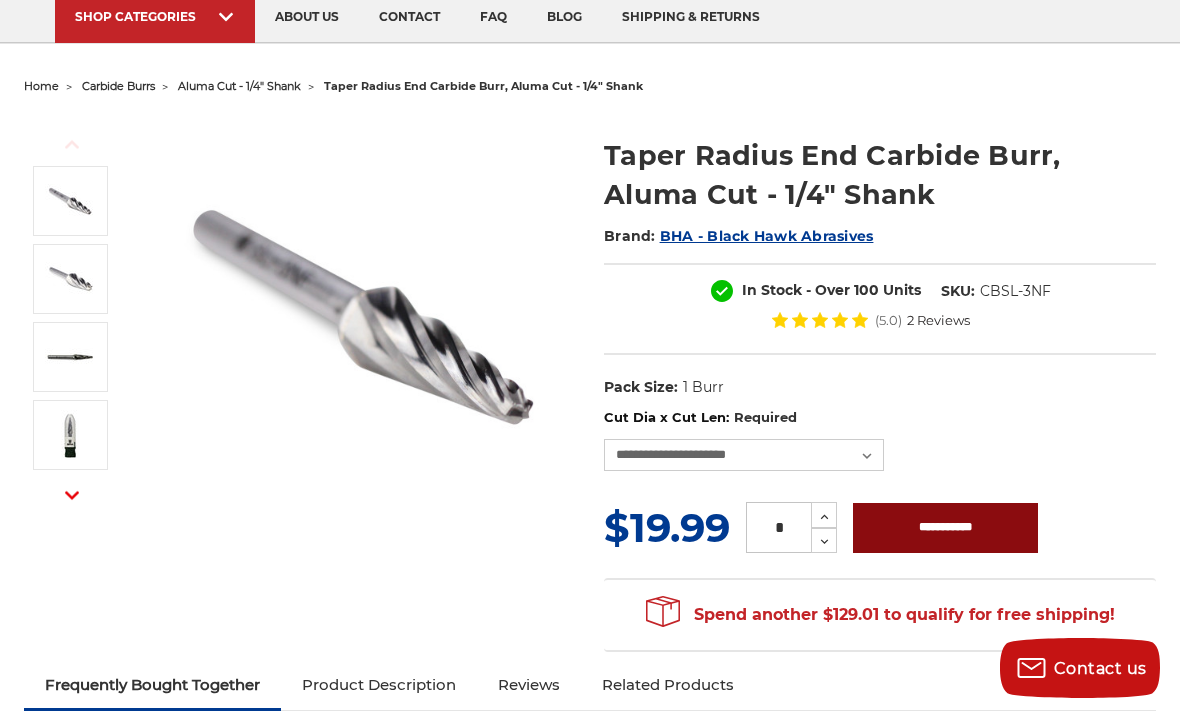 click on "**********" at bounding box center [945, 528] 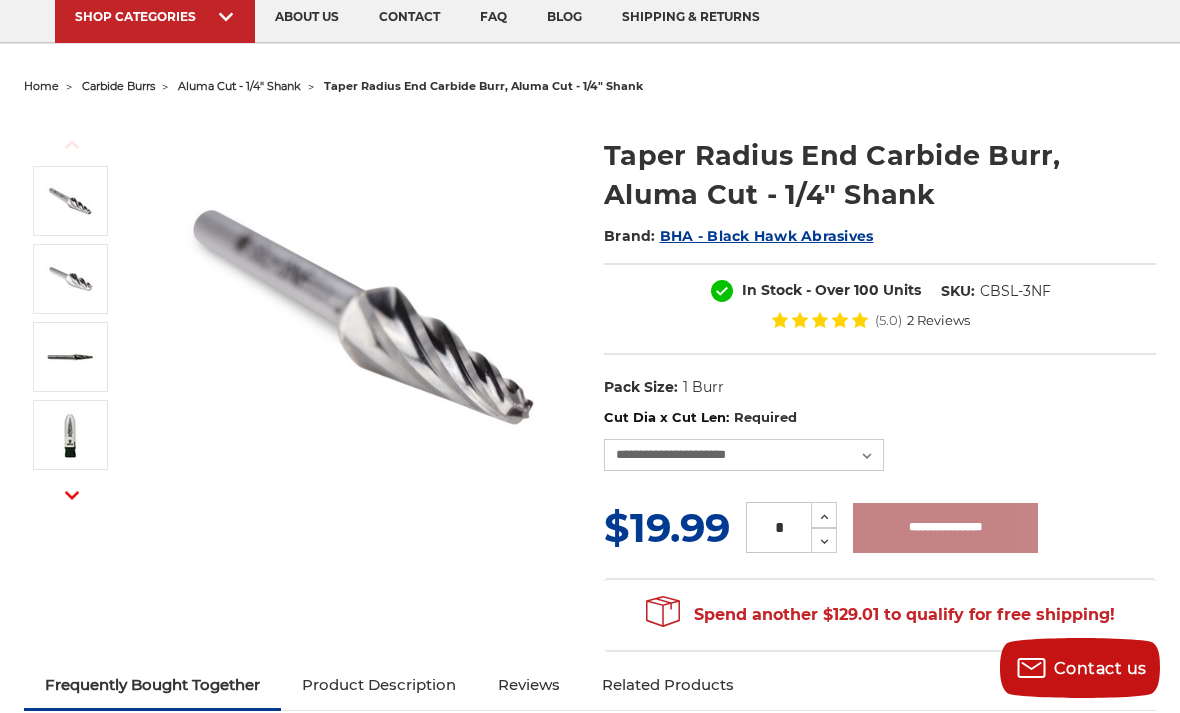 type on "**********" 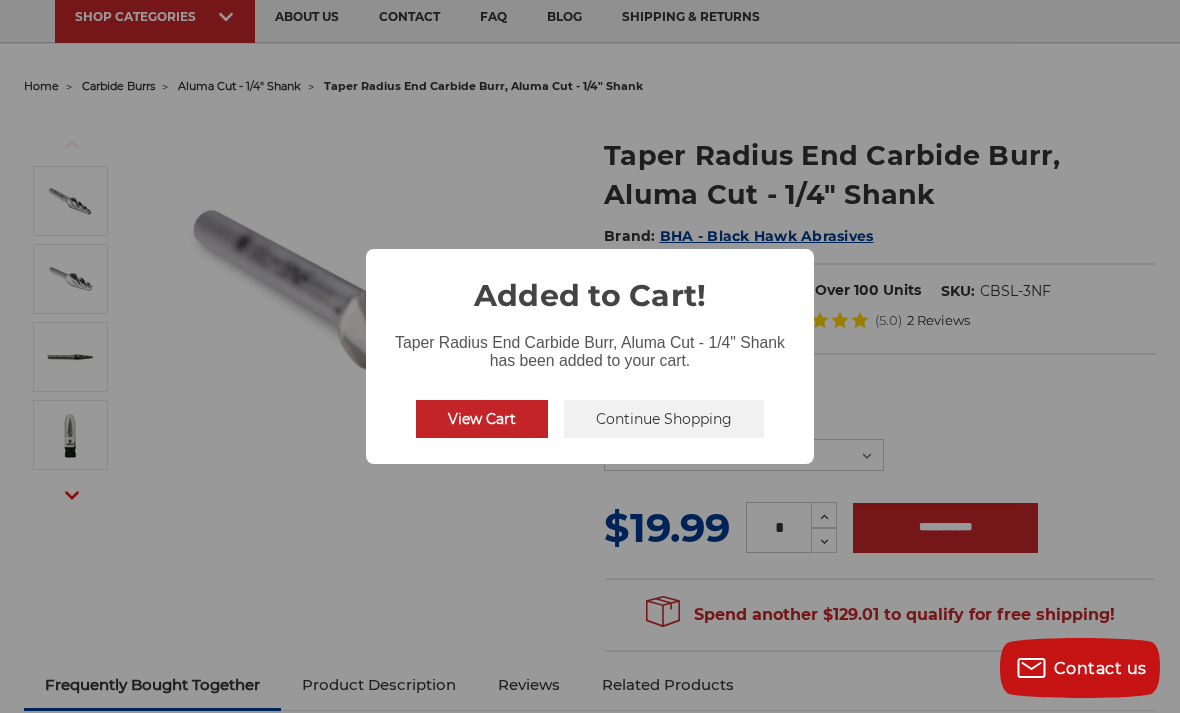 click on "Continue Shopping" at bounding box center (664, 419) 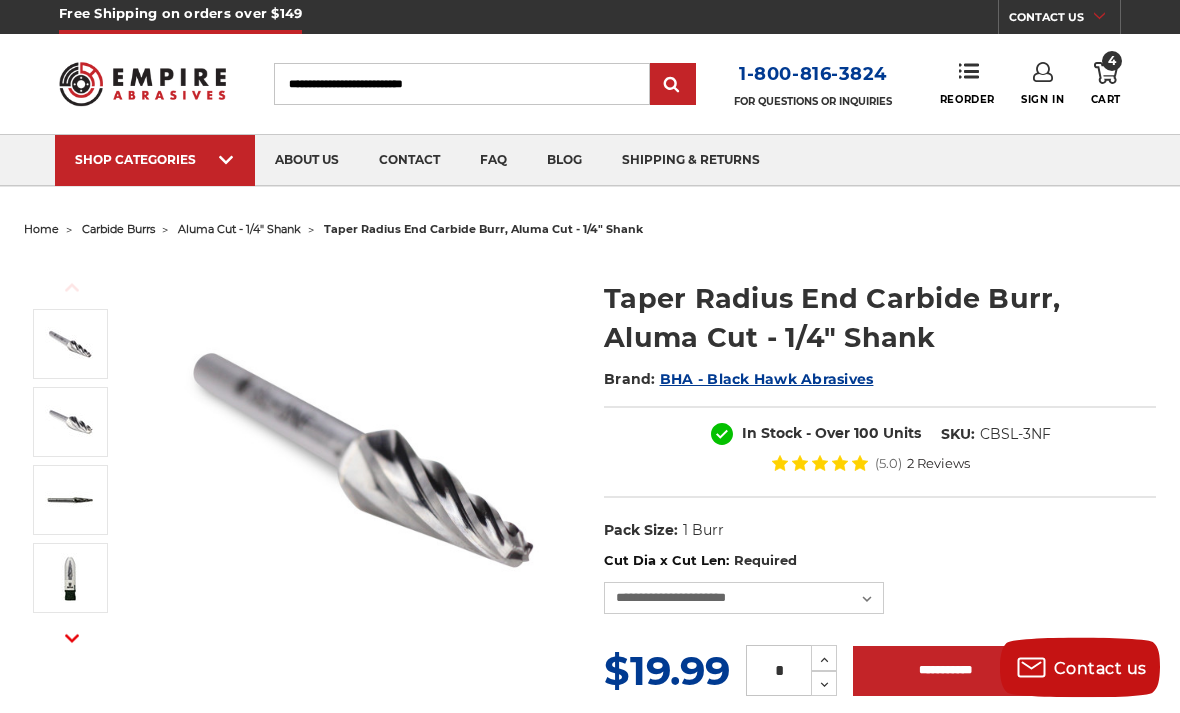 scroll, scrollTop: 0, scrollLeft: 0, axis: both 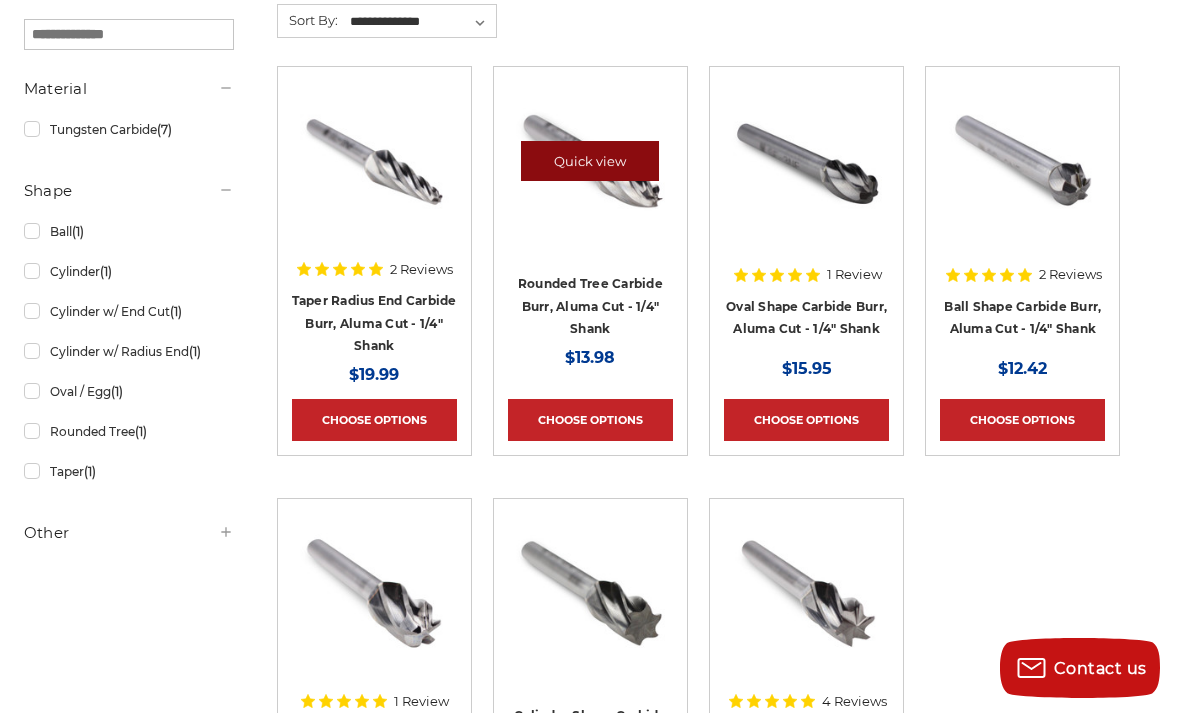 click on "Quick view" at bounding box center (590, 161) 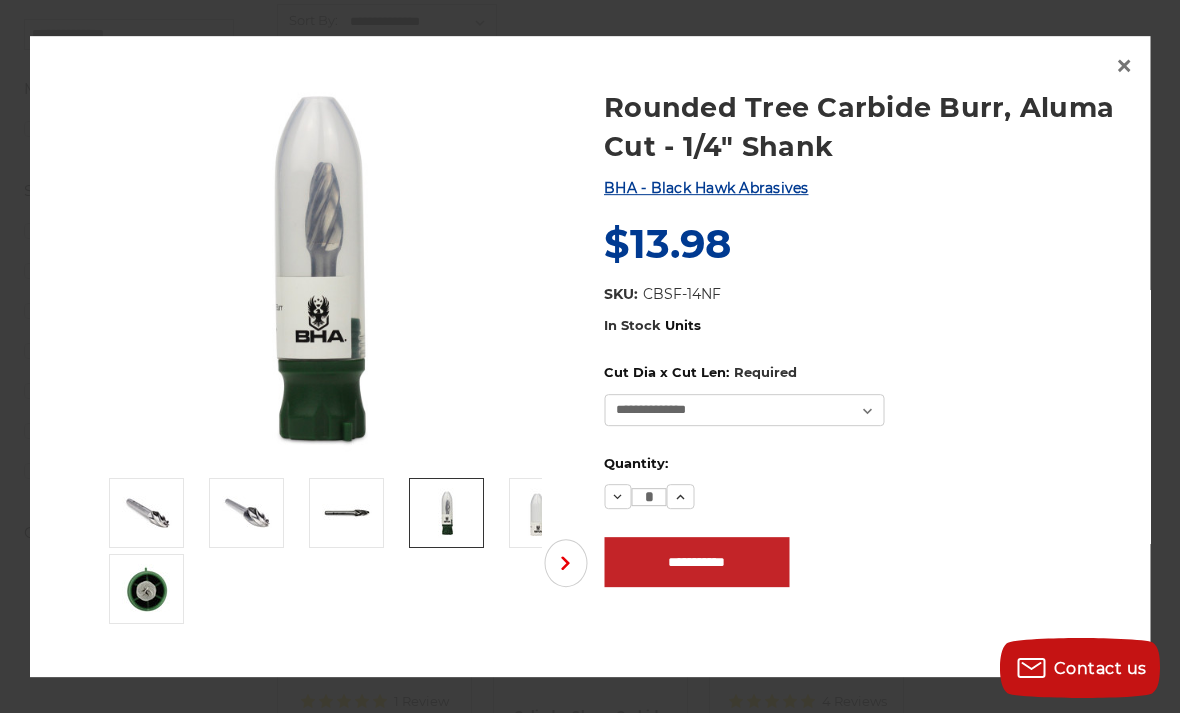 click at bounding box center (446, 513) 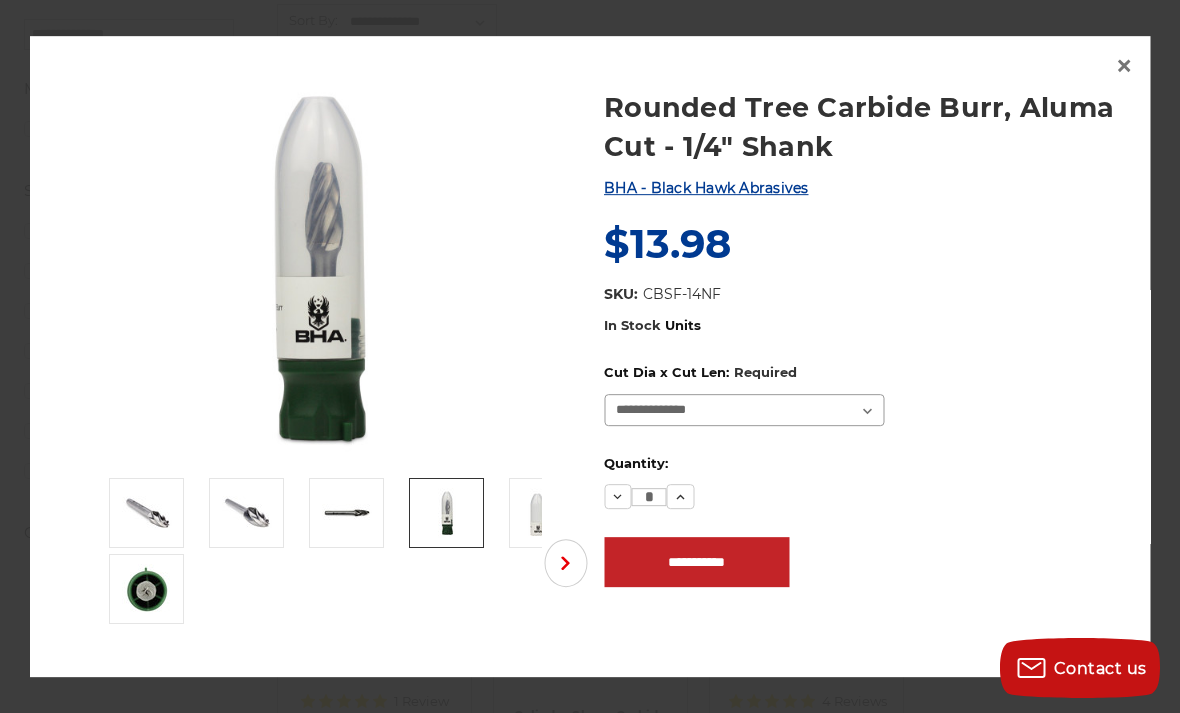 click on "**********" at bounding box center [744, 410] 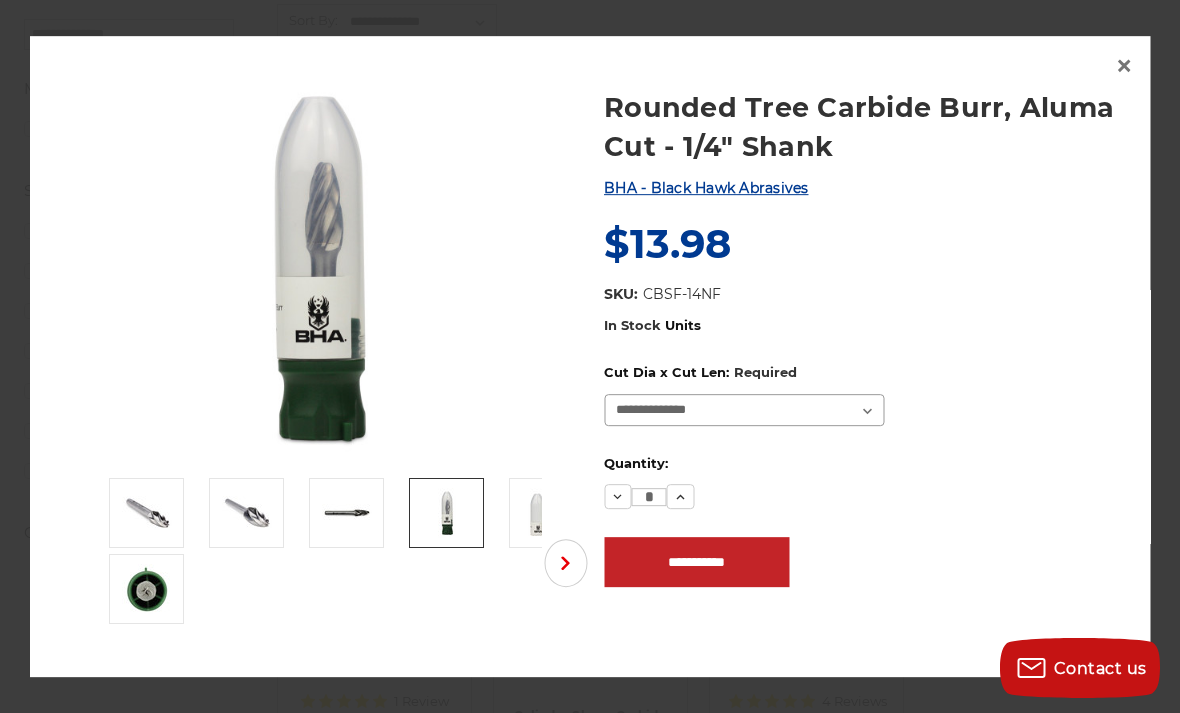 select on "****" 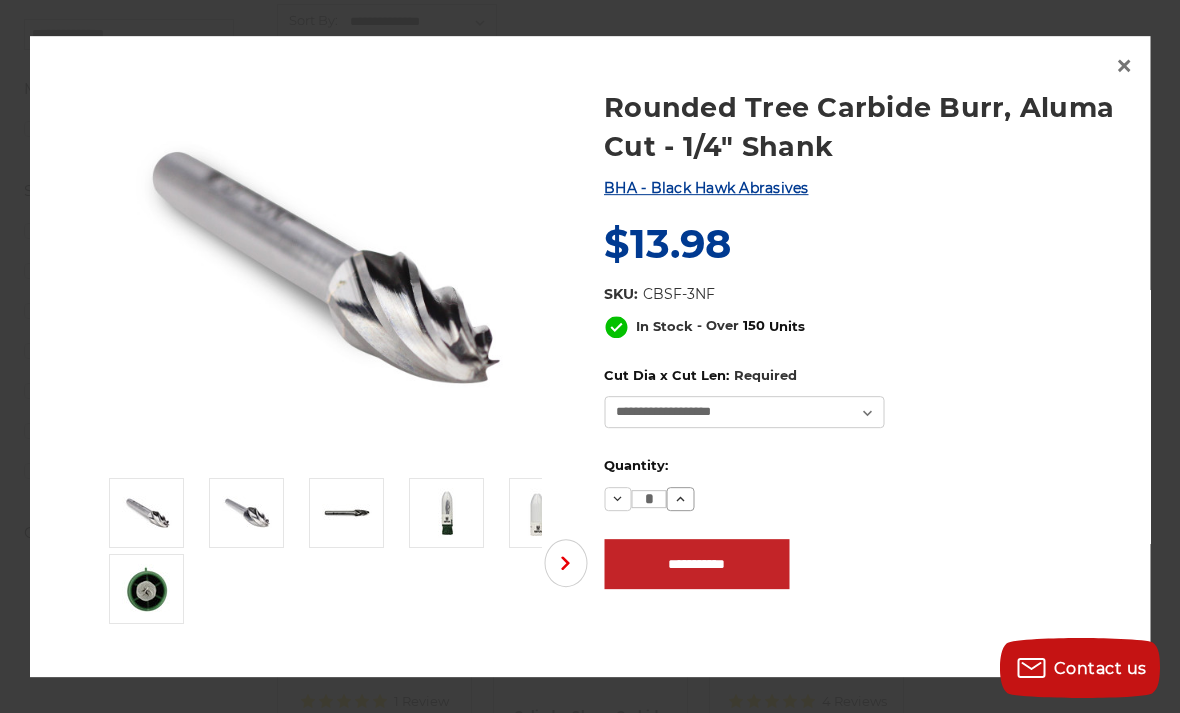 click 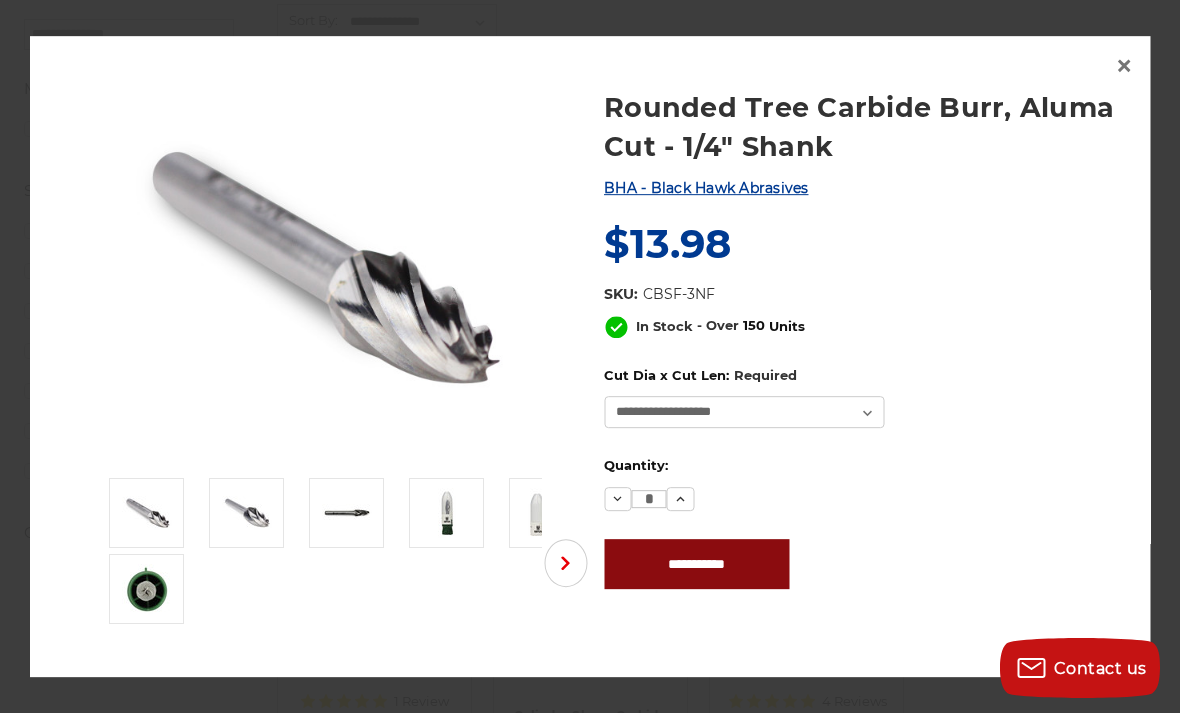 click on "**********" at bounding box center [696, 564] 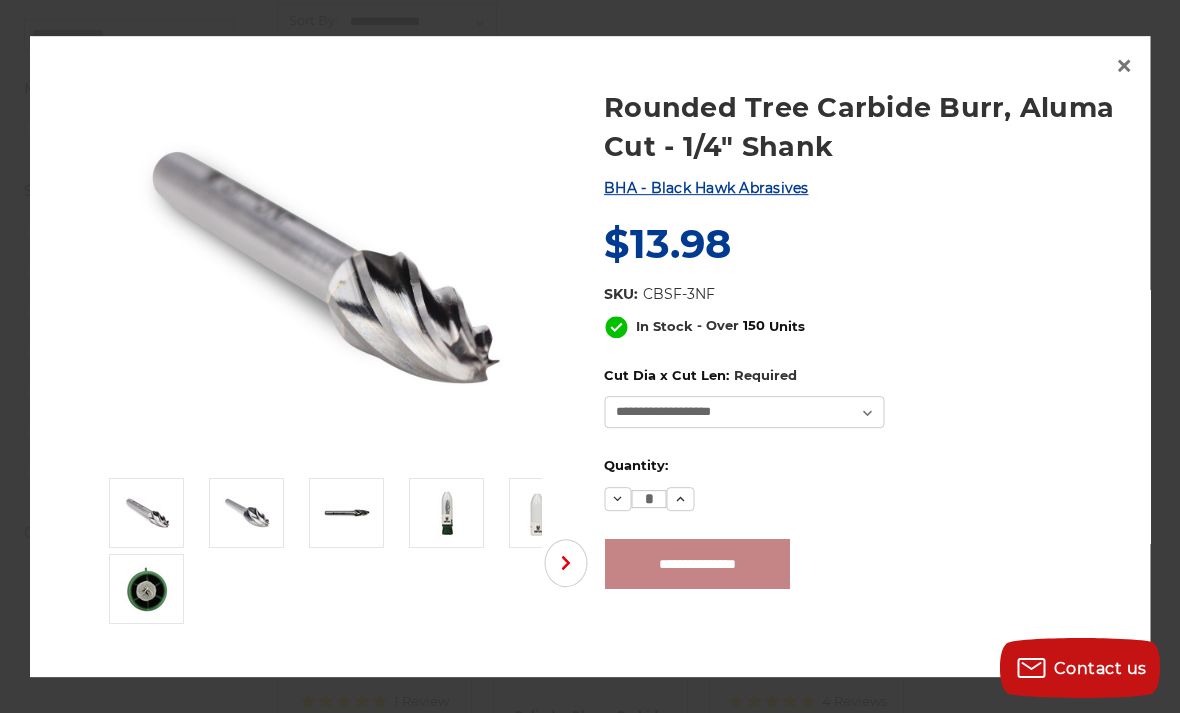 type on "**********" 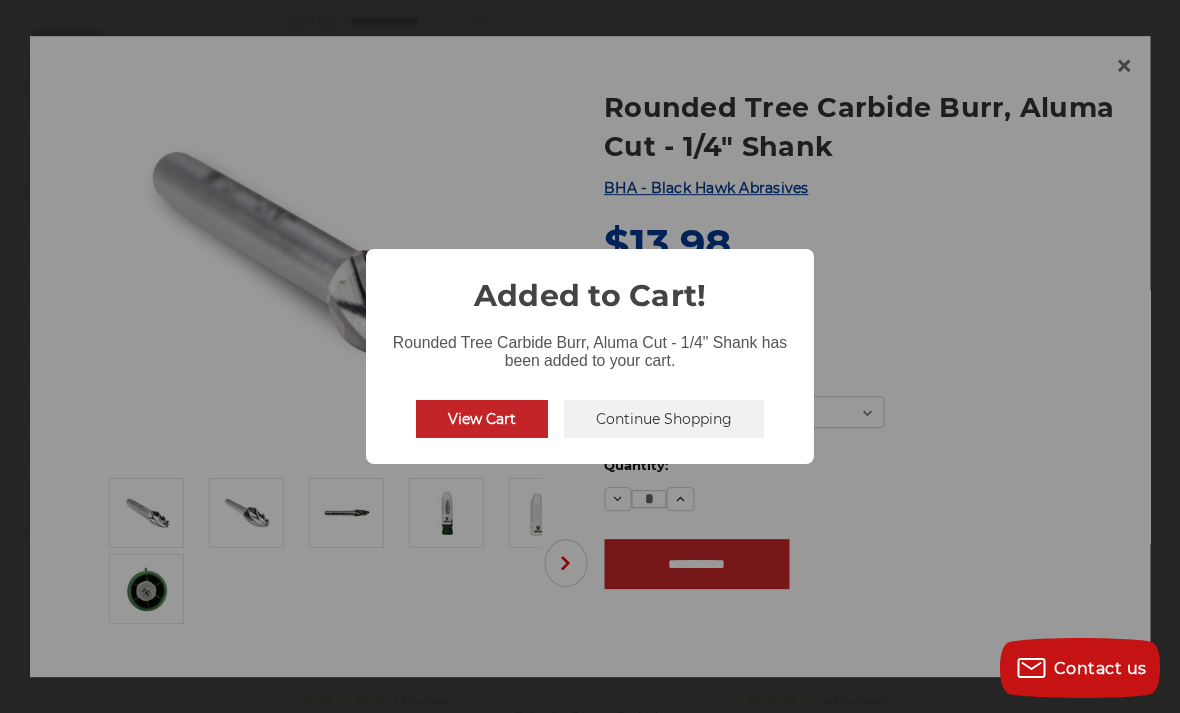 click on "Continue Shopping" at bounding box center [664, 419] 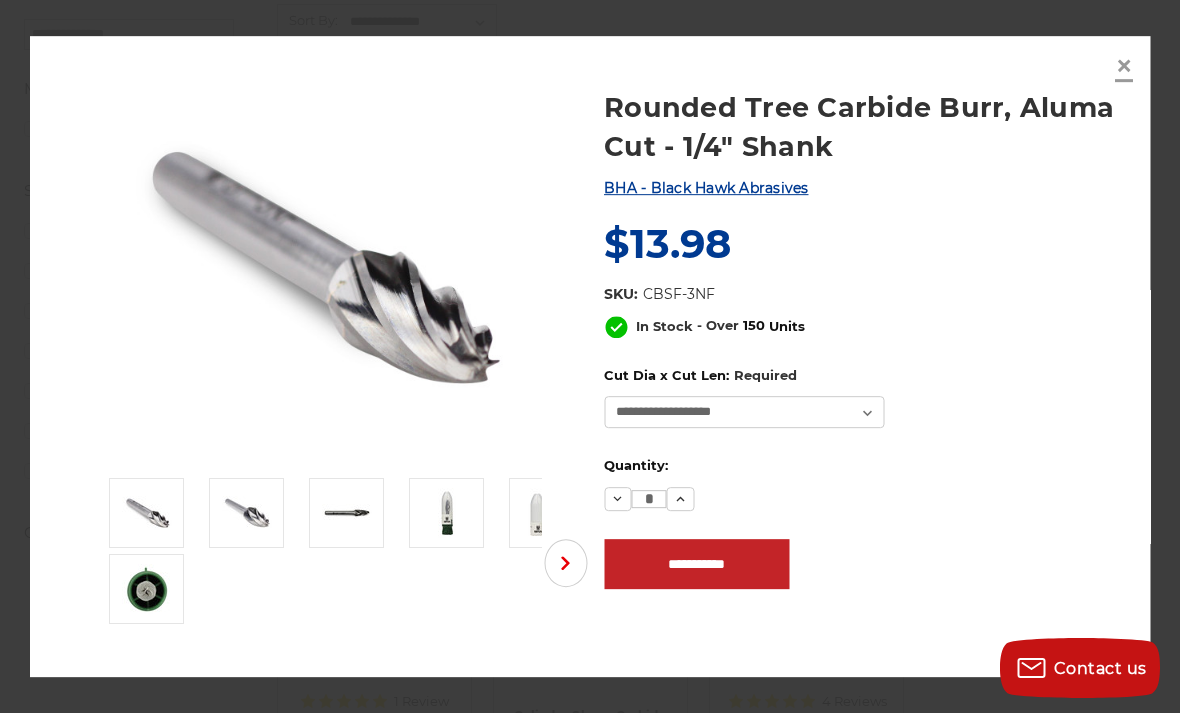 click on "×" at bounding box center (1124, 65) 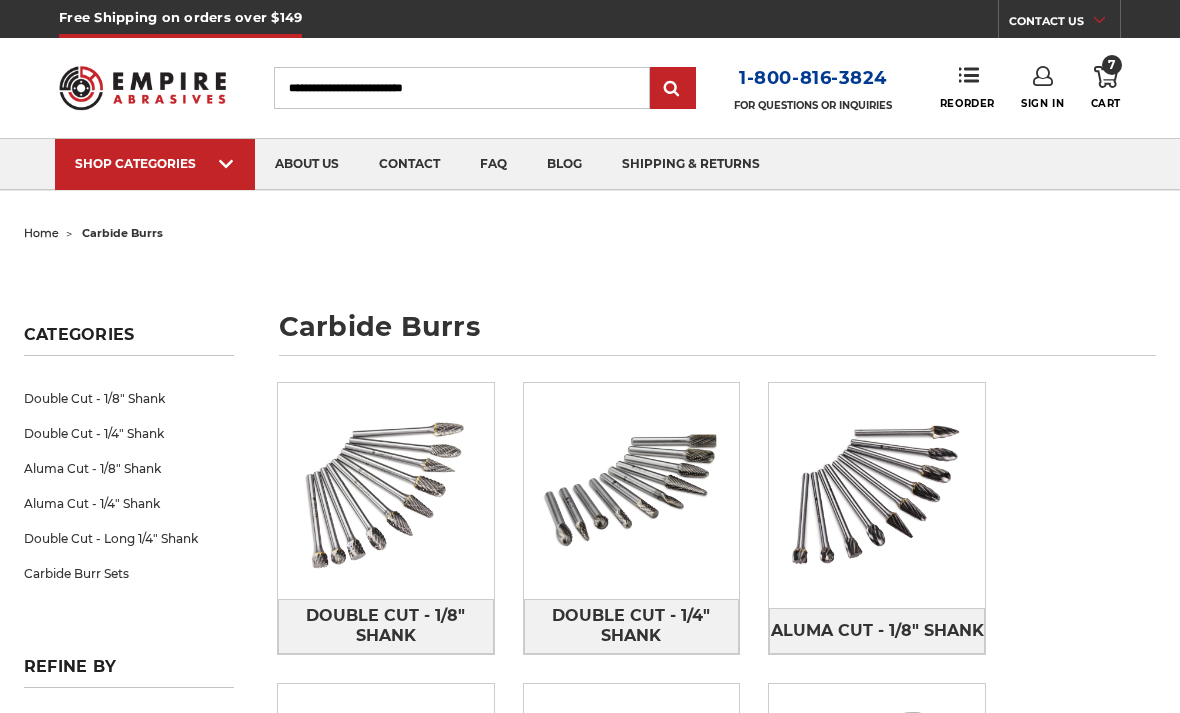 scroll, scrollTop: 360, scrollLeft: 0, axis: vertical 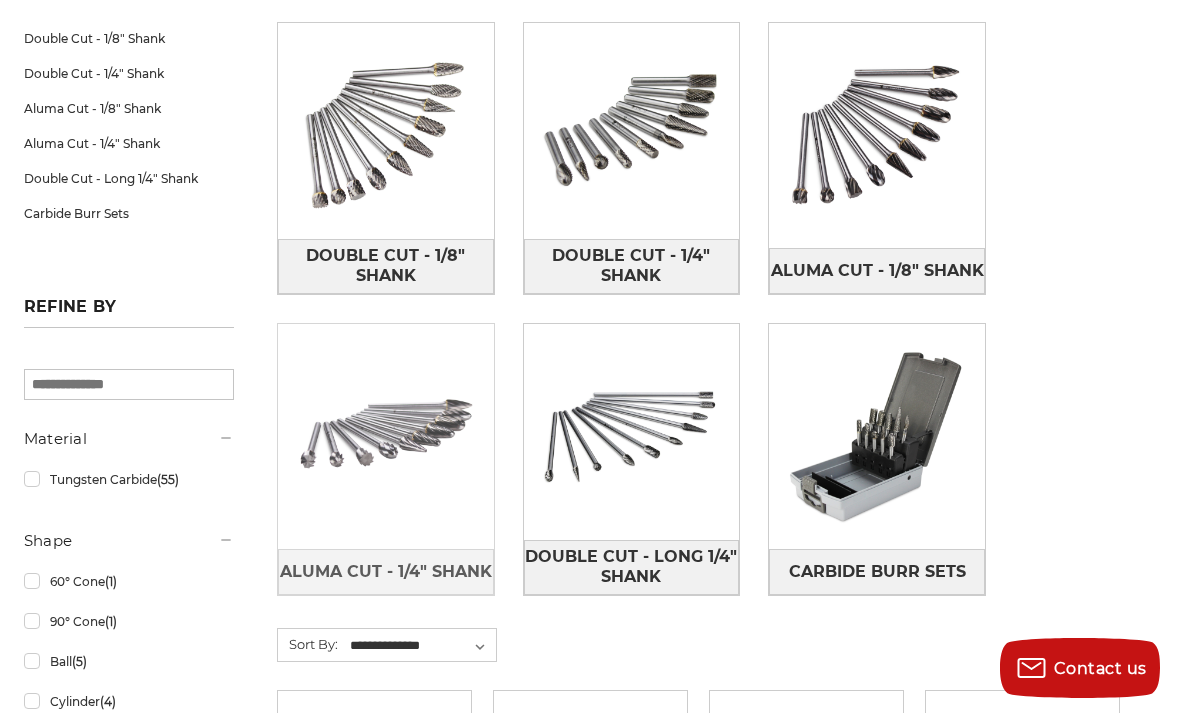 click at bounding box center [386, 436] 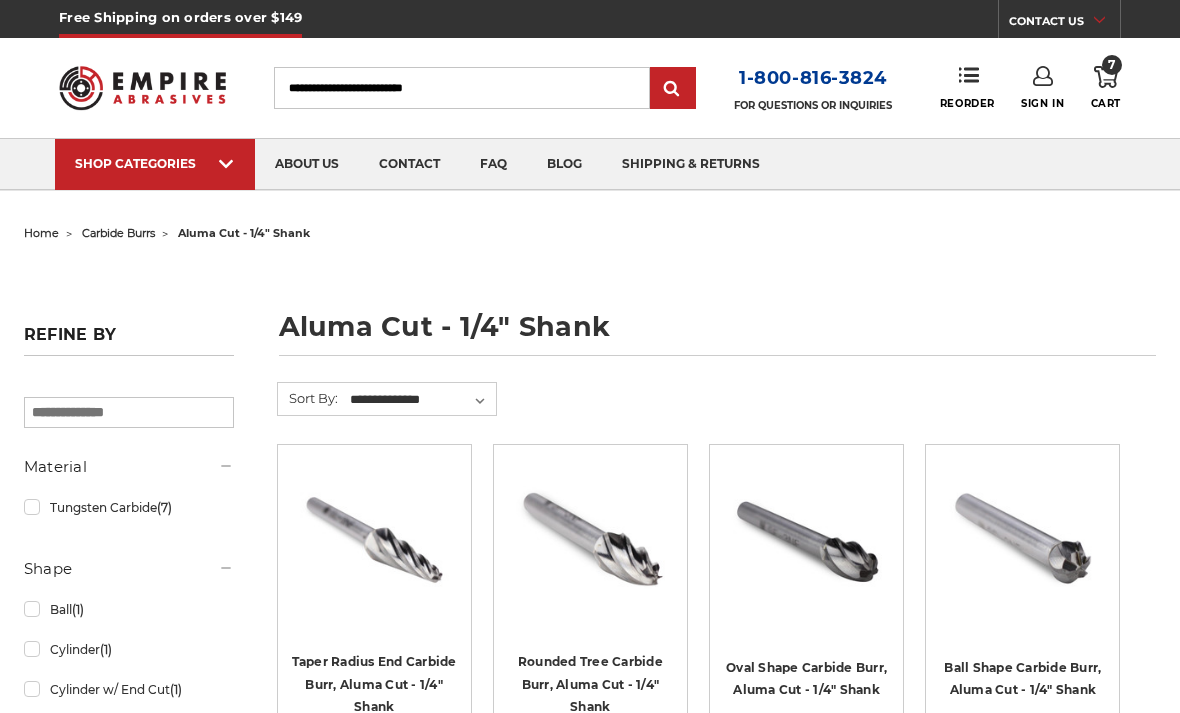 scroll, scrollTop: 0, scrollLeft: 0, axis: both 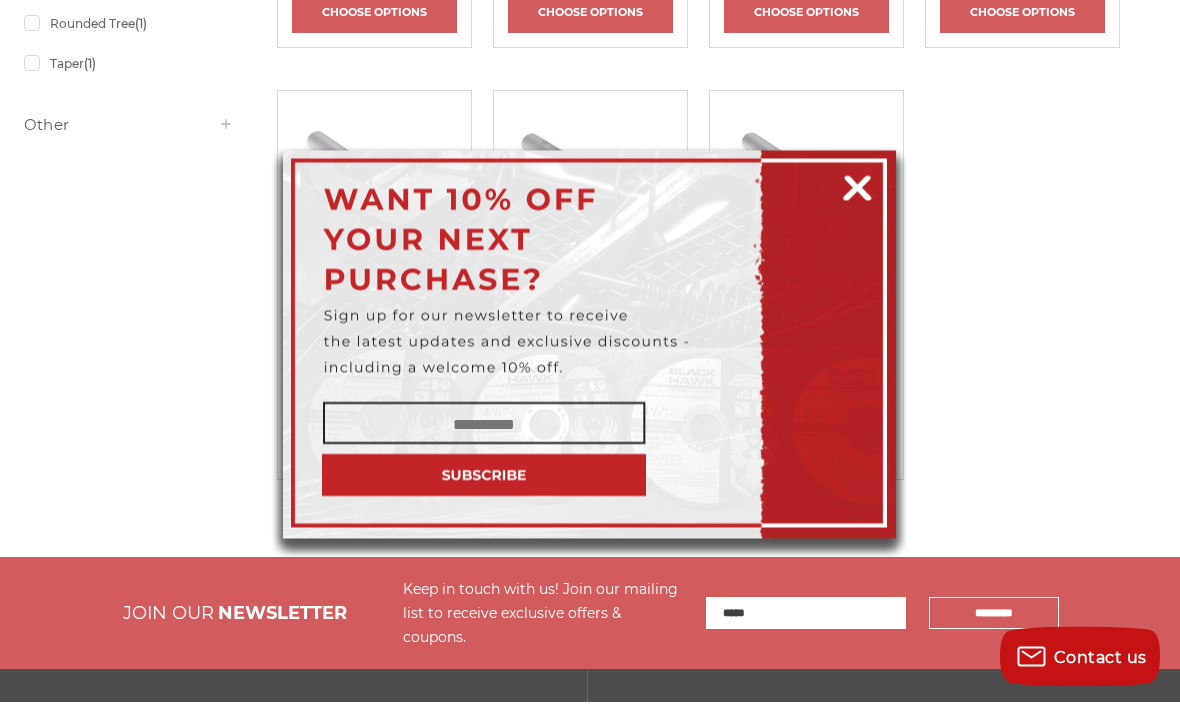 click at bounding box center [857, 185] 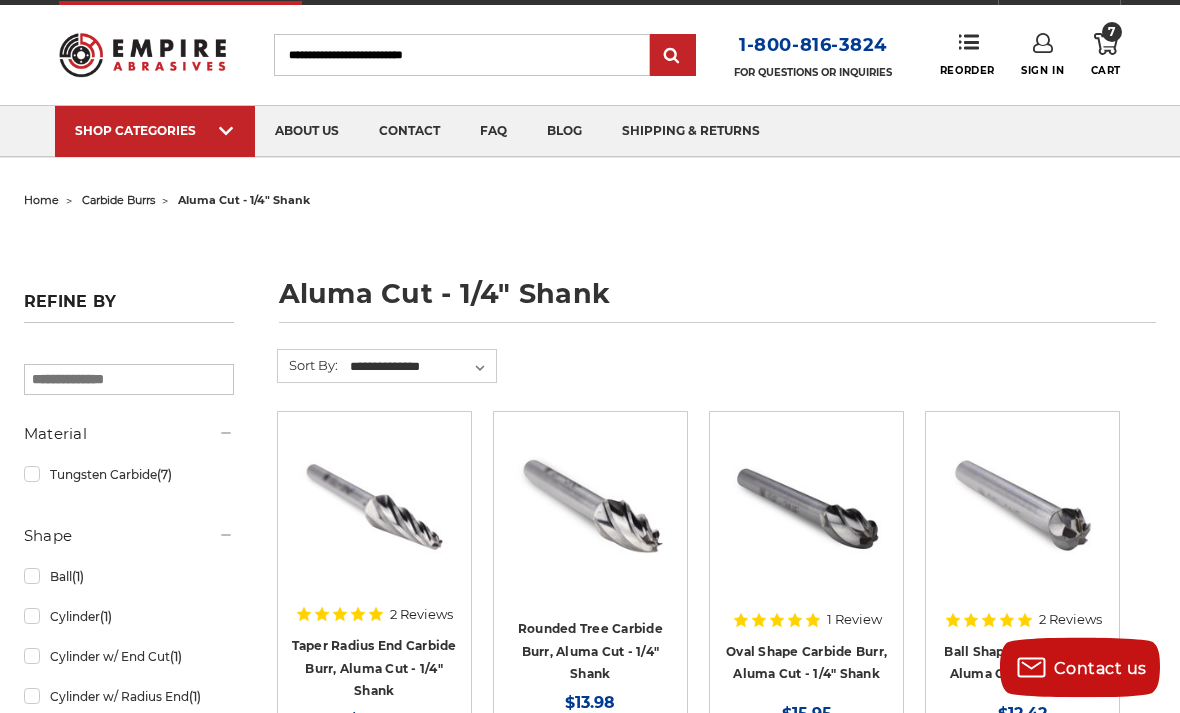 scroll, scrollTop: 0, scrollLeft: 0, axis: both 